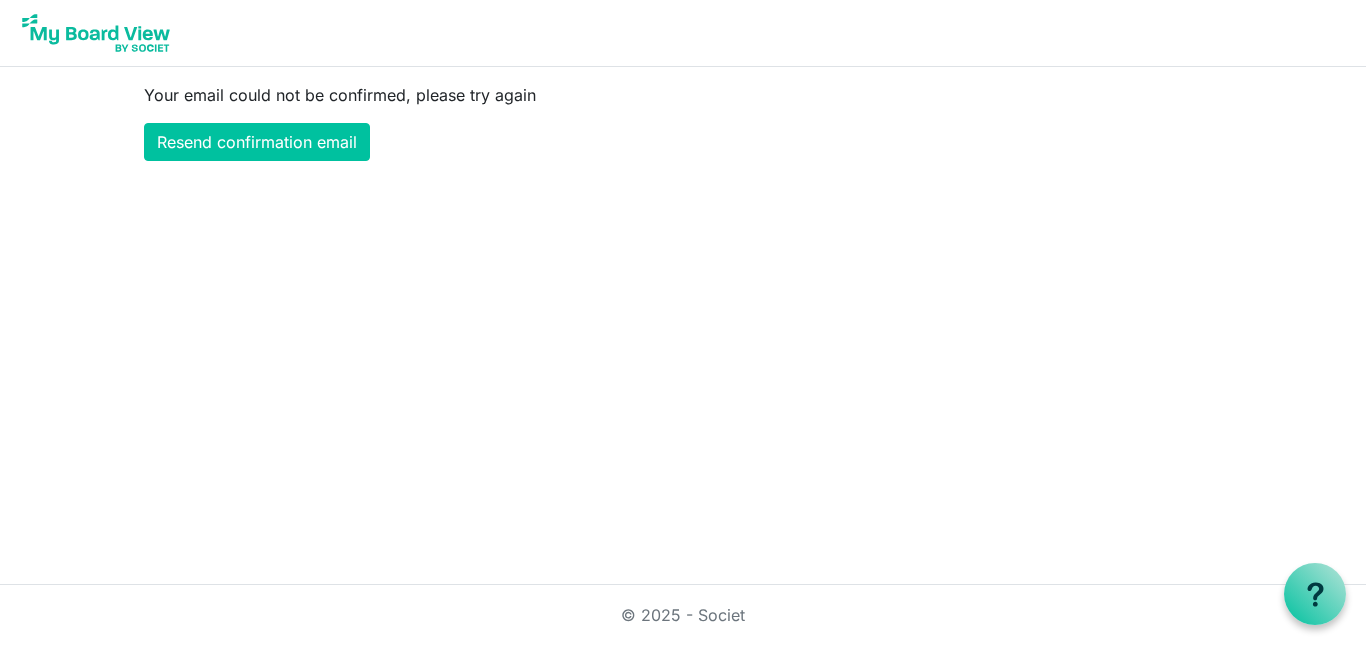 scroll, scrollTop: 0, scrollLeft: 0, axis: both 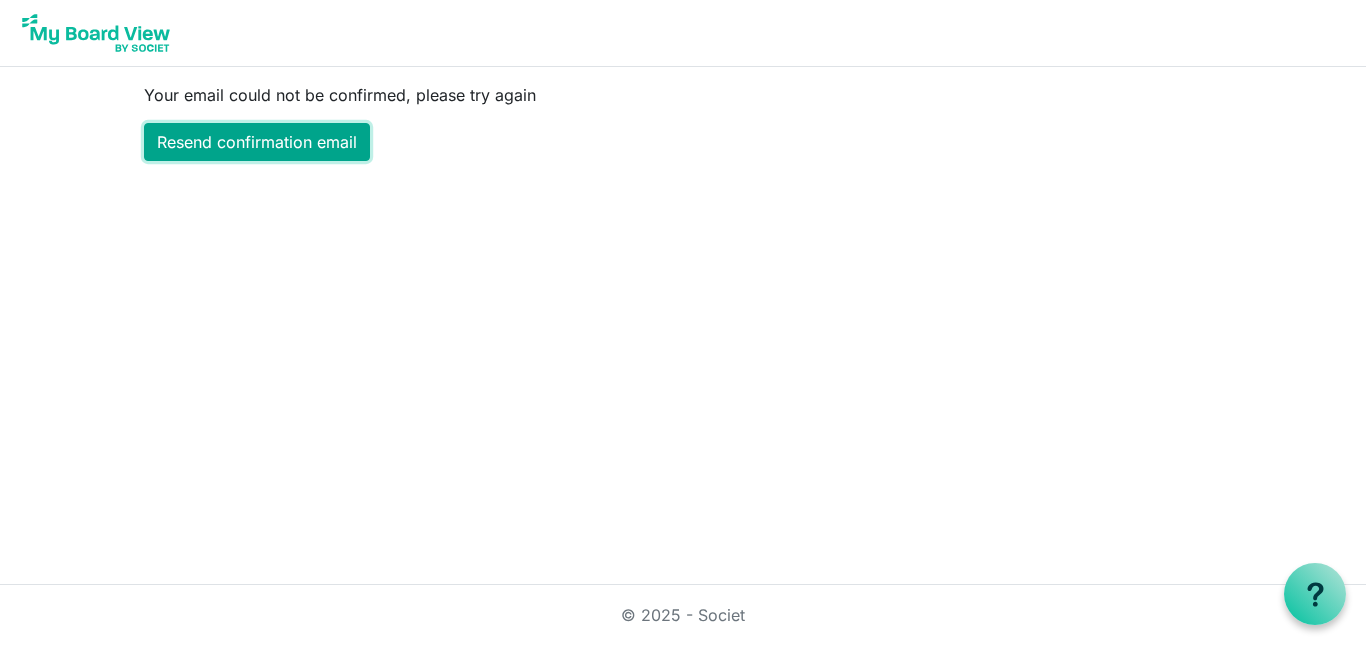 click on "Resend confirmation email" at bounding box center [257, 142] 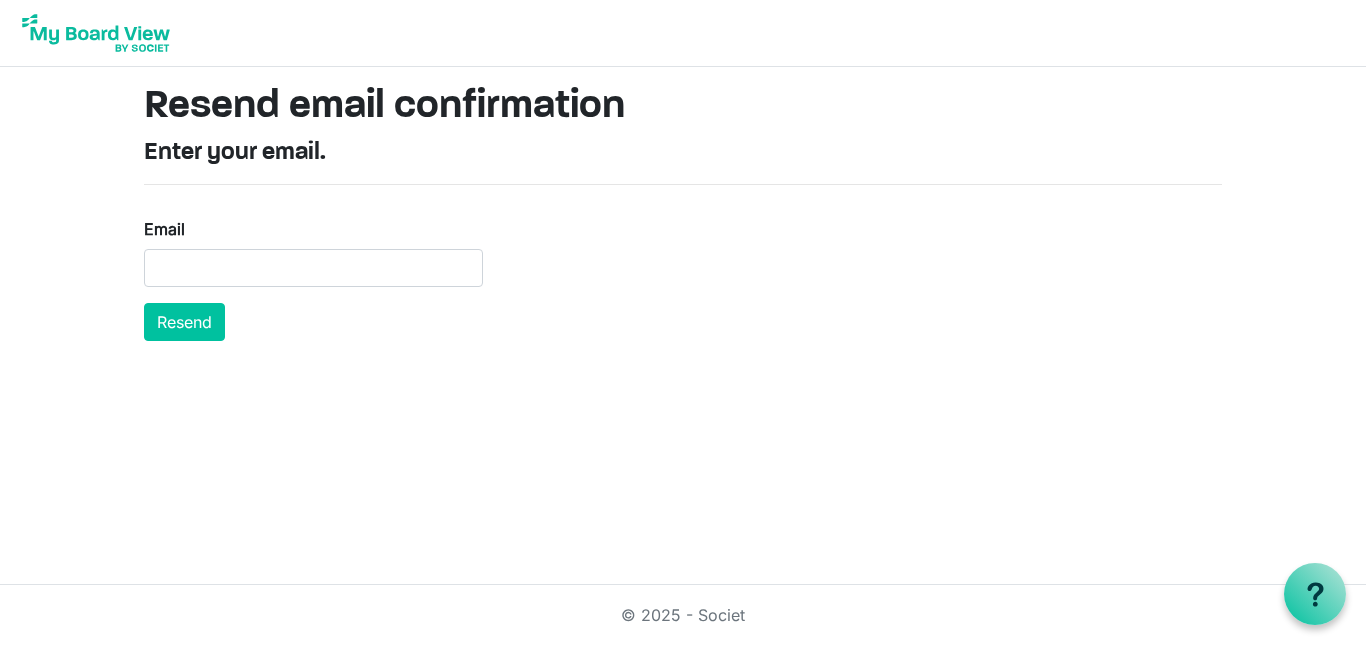 scroll, scrollTop: 0, scrollLeft: 0, axis: both 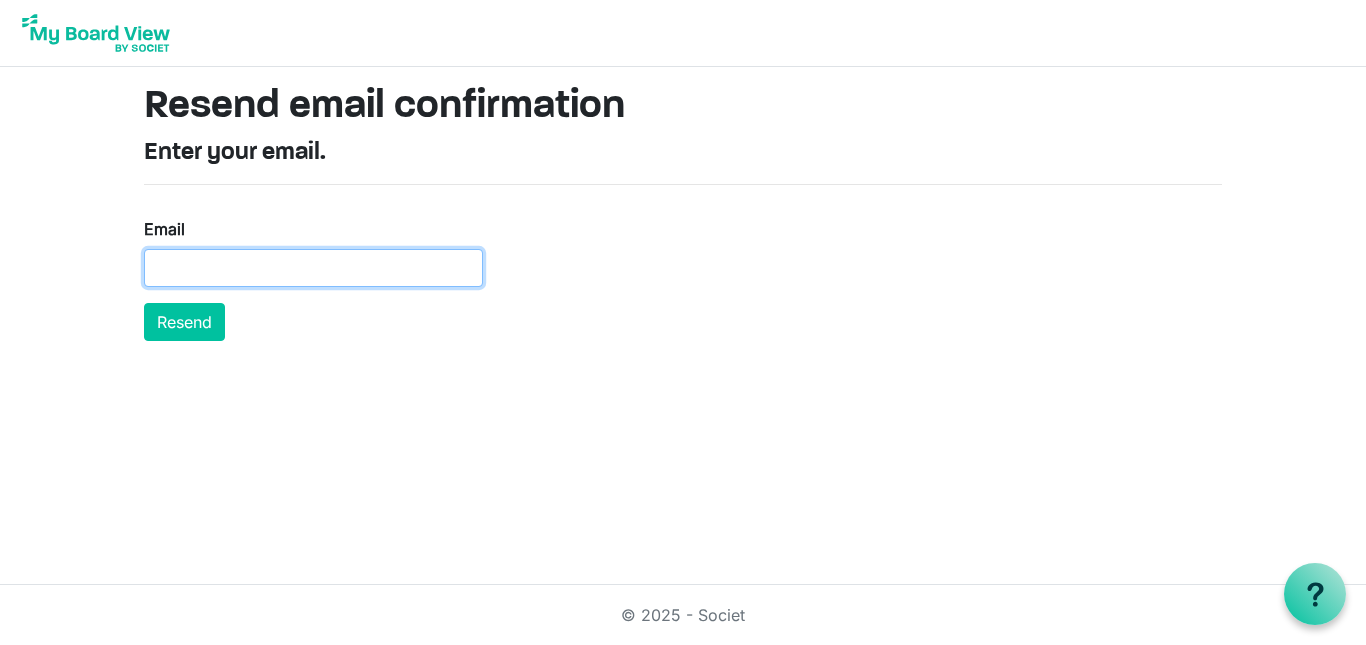 click on "Email" at bounding box center (313, 268) 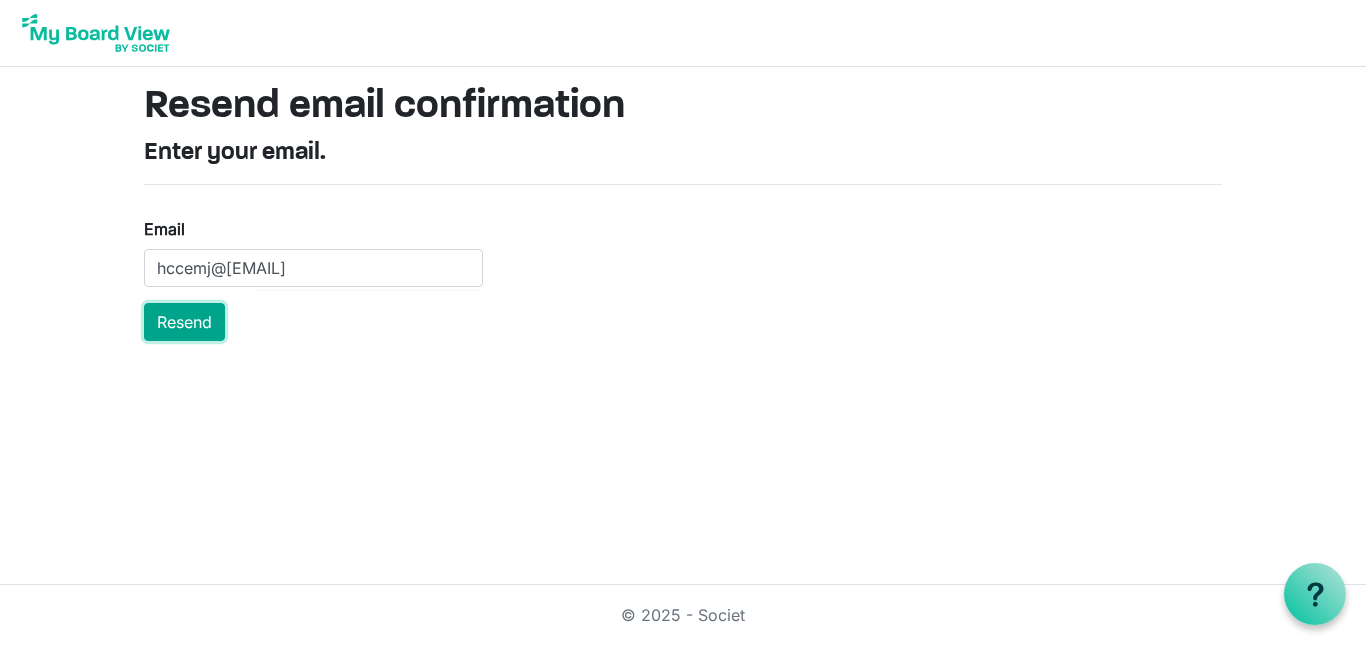 click on "Resend" at bounding box center (184, 322) 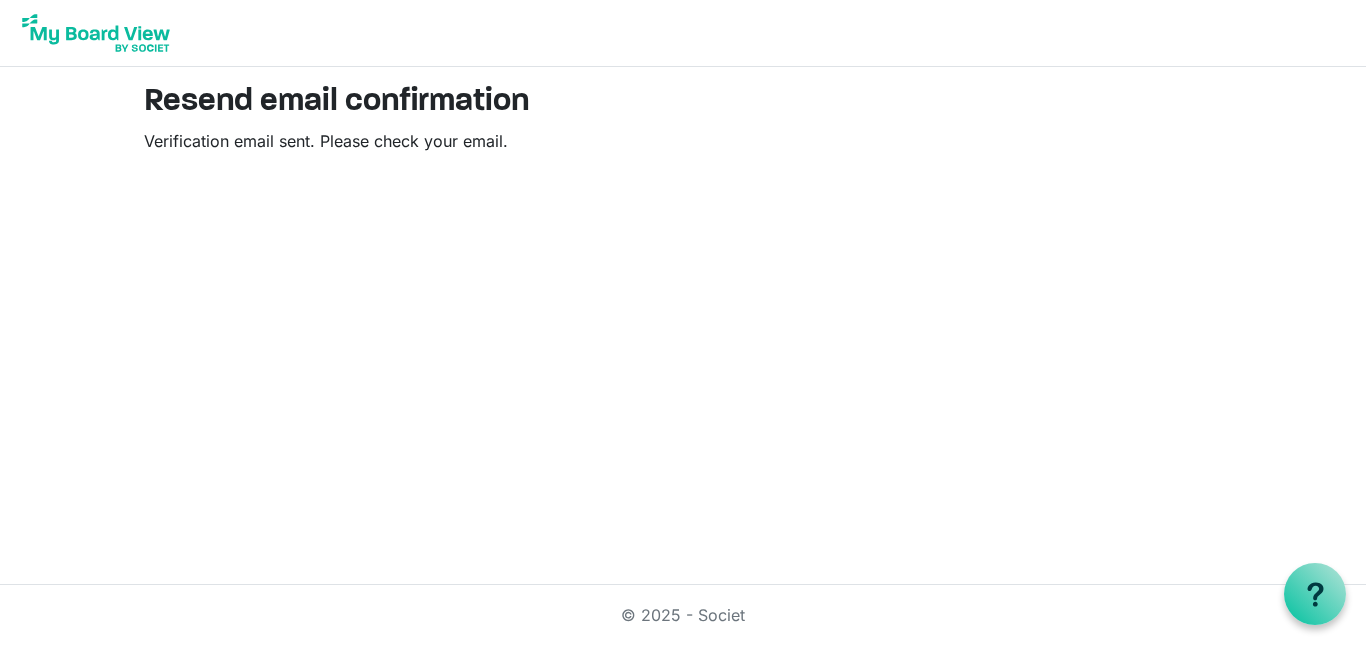 scroll, scrollTop: 0, scrollLeft: 0, axis: both 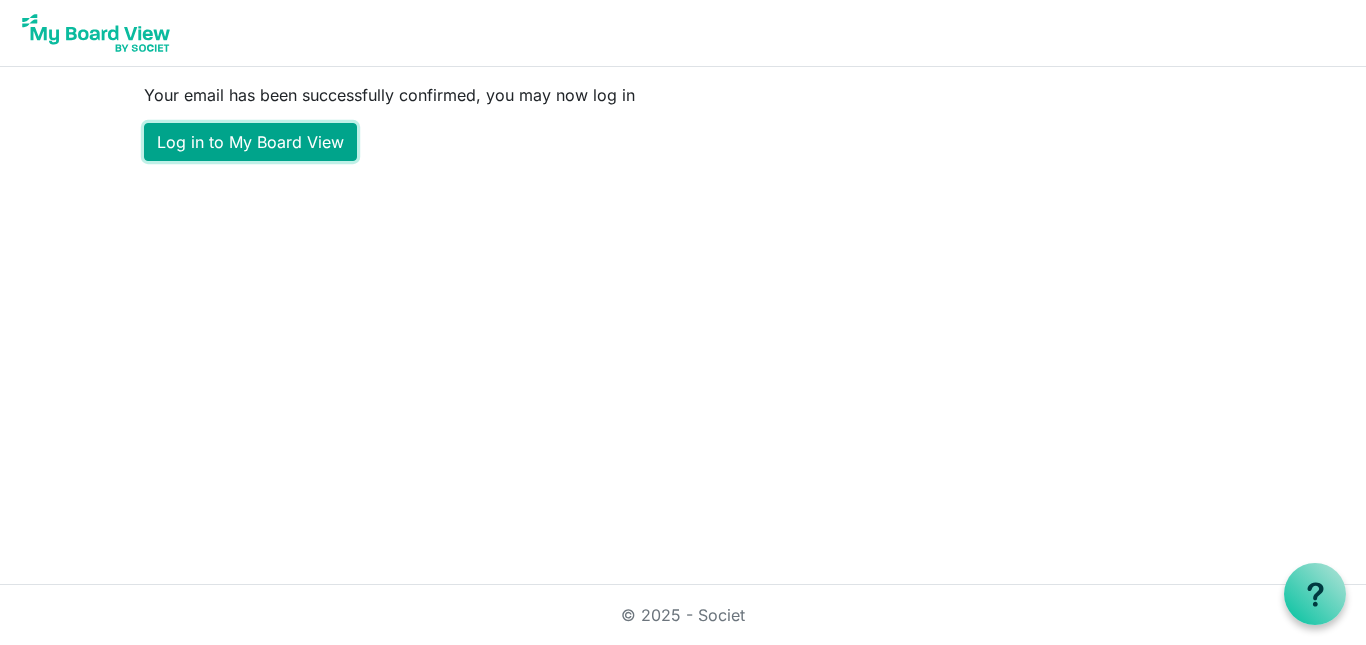 click on "Log in to My Board View" at bounding box center [250, 142] 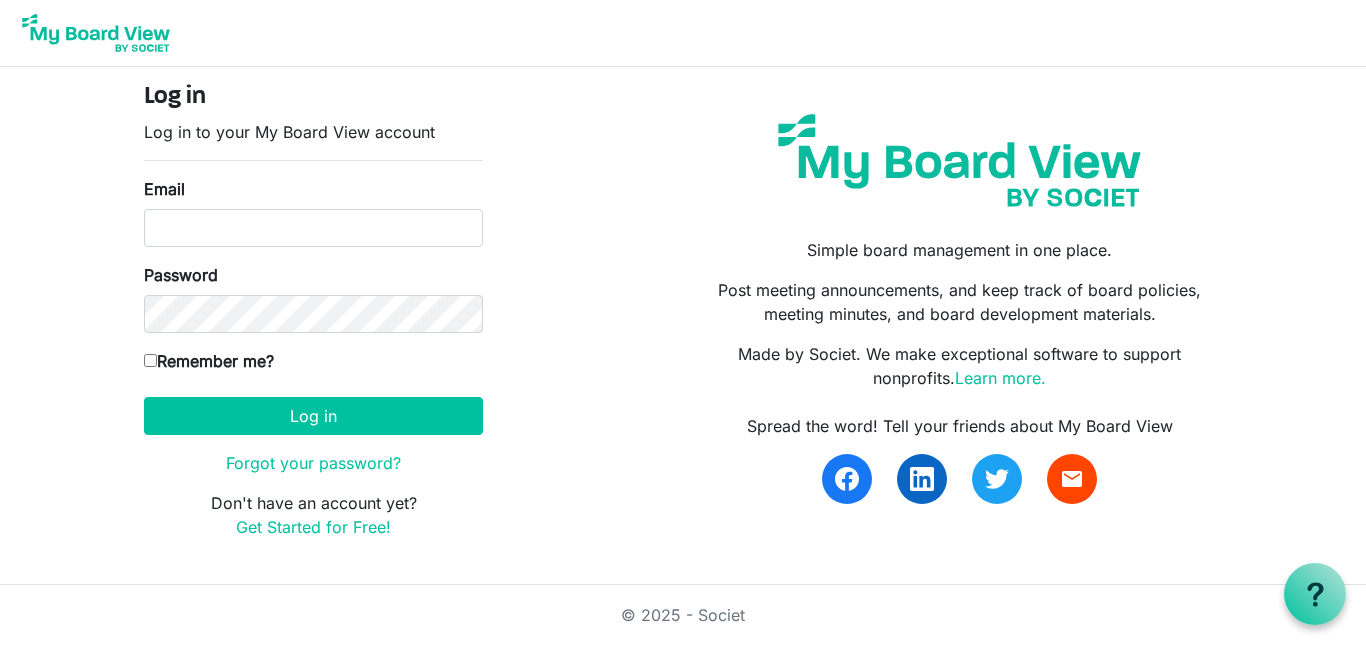 scroll, scrollTop: 0, scrollLeft: 0, axis: both 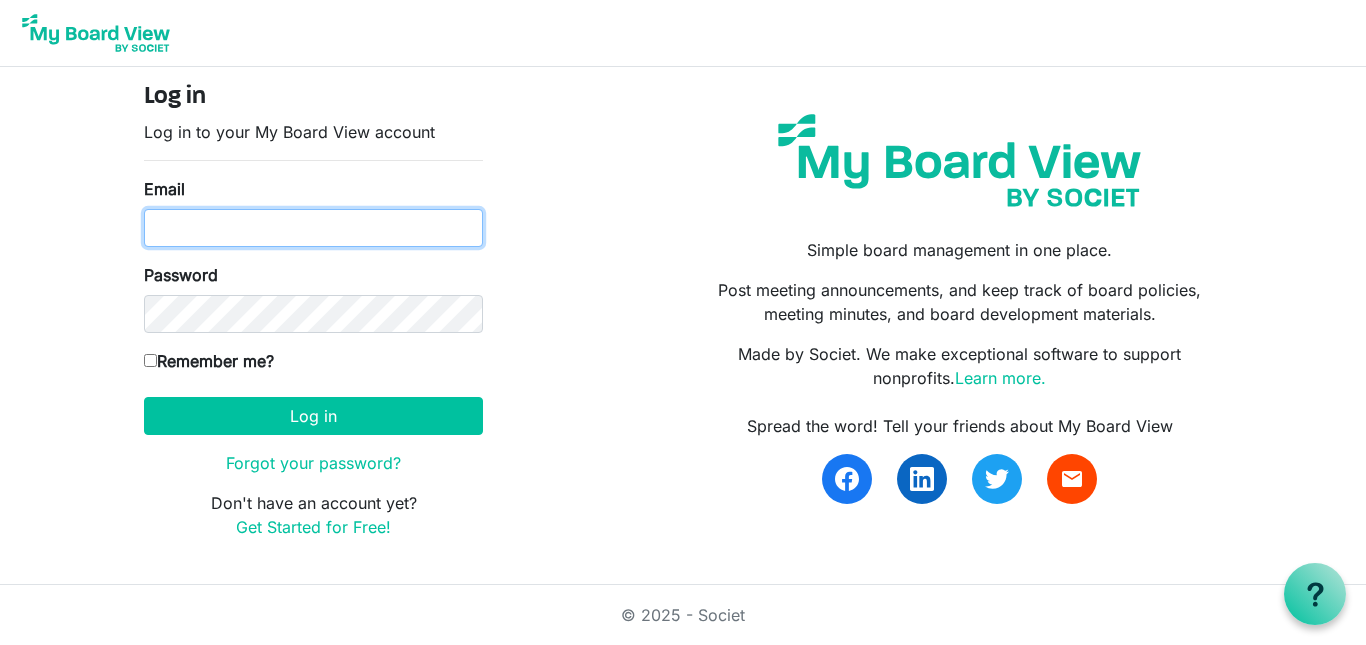 type on "hccemj@example.com" 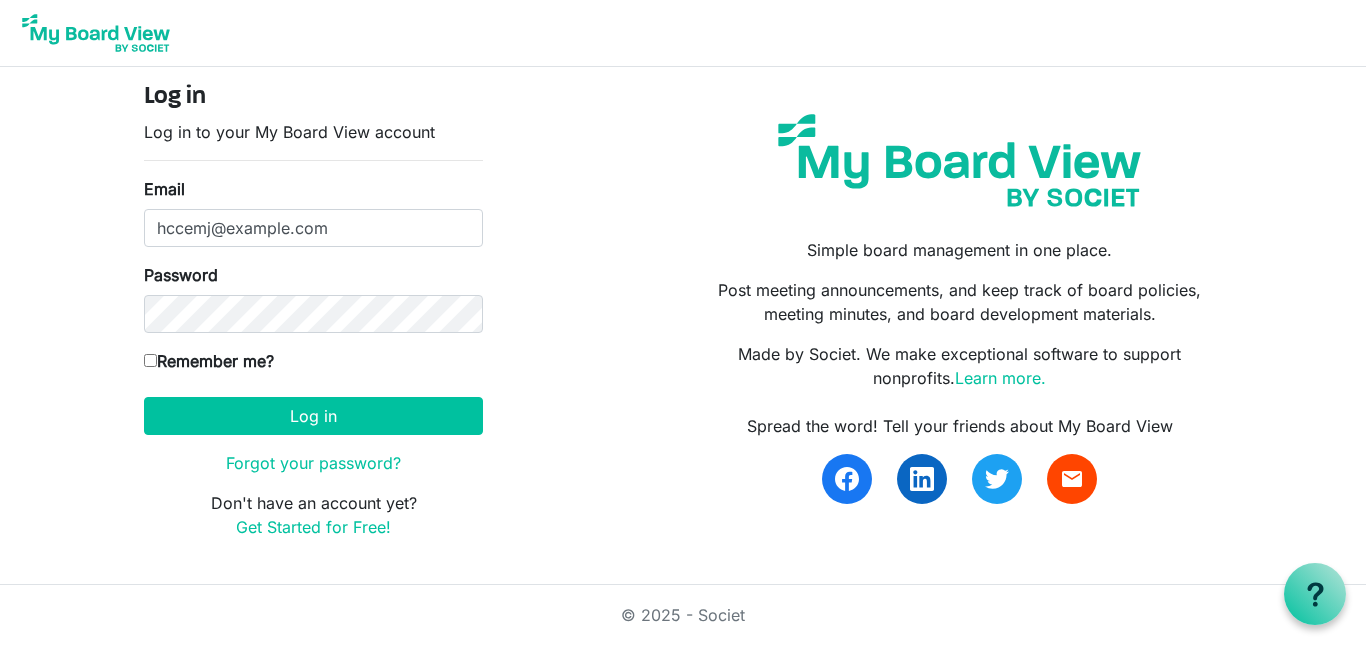 click on "Remember me?" at bounding box center (150, 360) 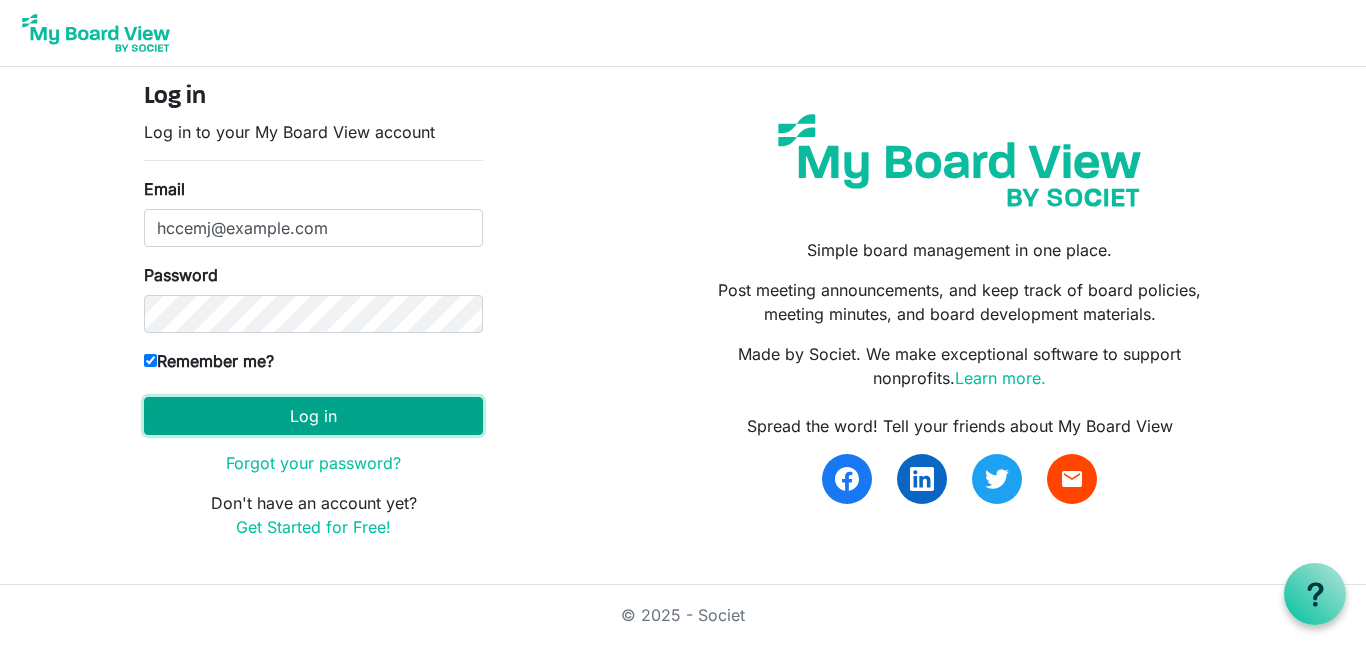 click on "Log in" at bounding box center (313, 416) 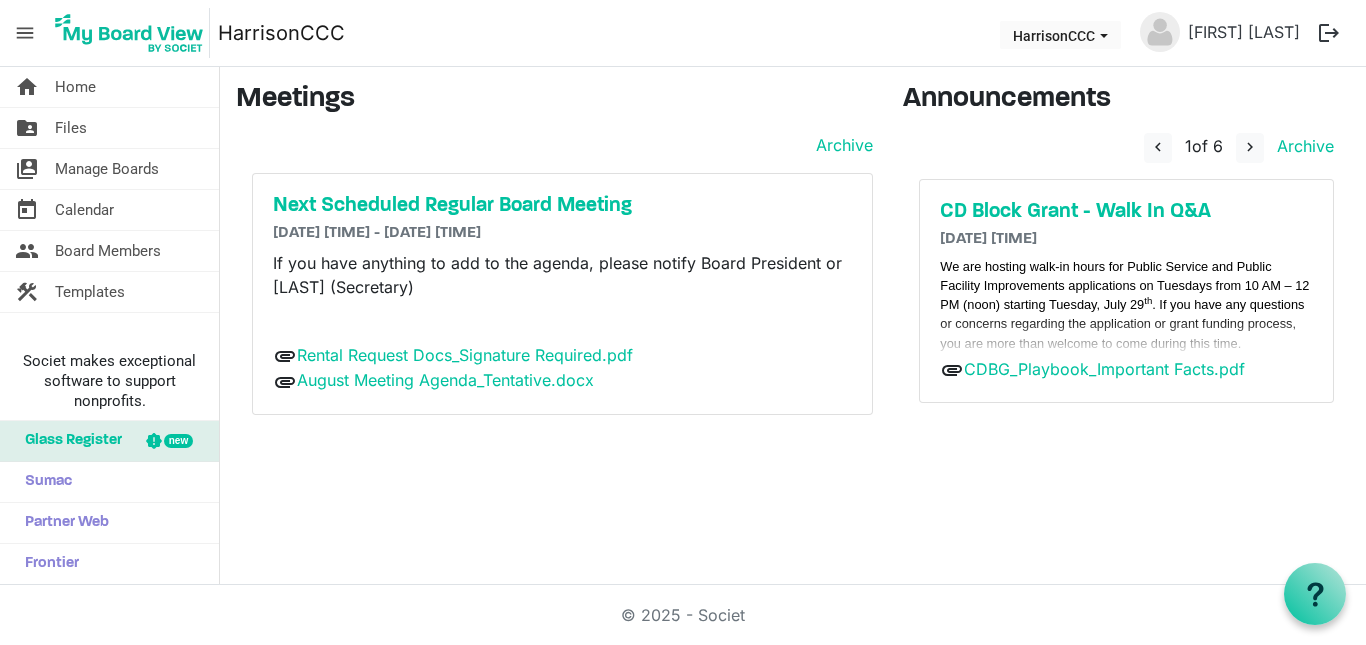 scroll, scrollTop: 0, scrollLeft: 0, axis: both 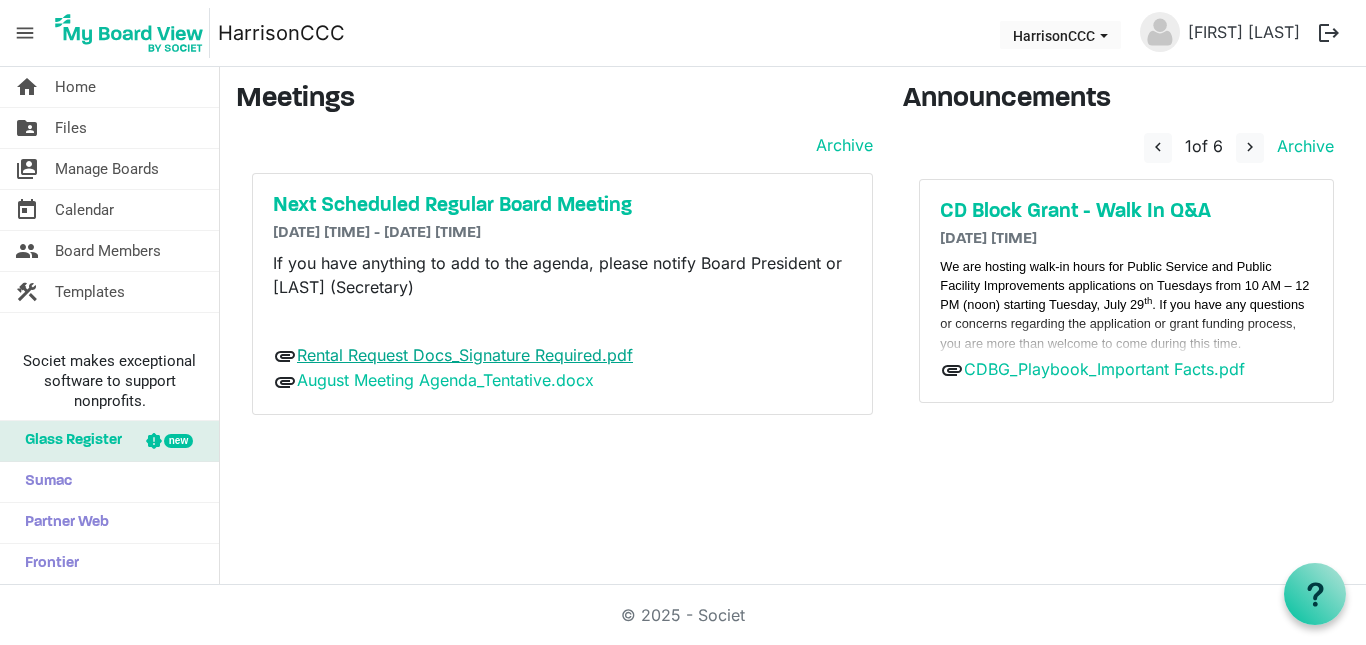 click on "Rental Request Docs_Signature Required.pdf" at bounding box center (465, 355) 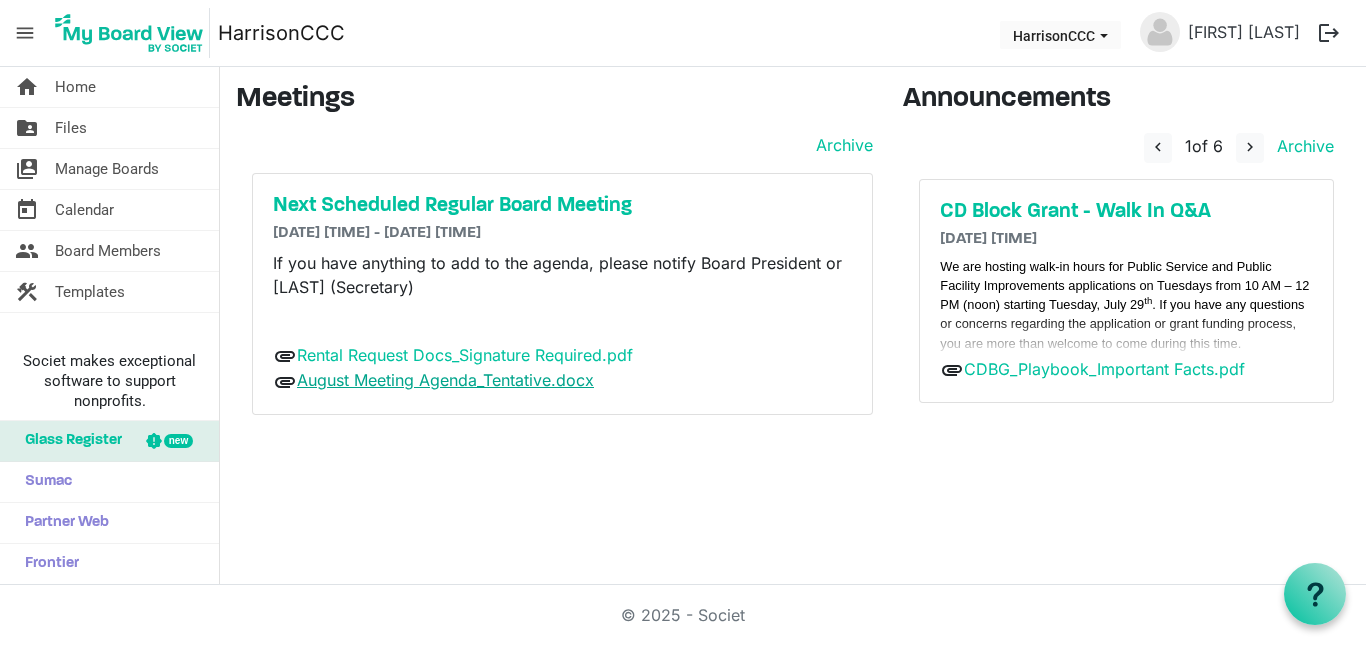 click on "August Meeting Agenda_Tentative.docx" at bounding box center (445, 380) 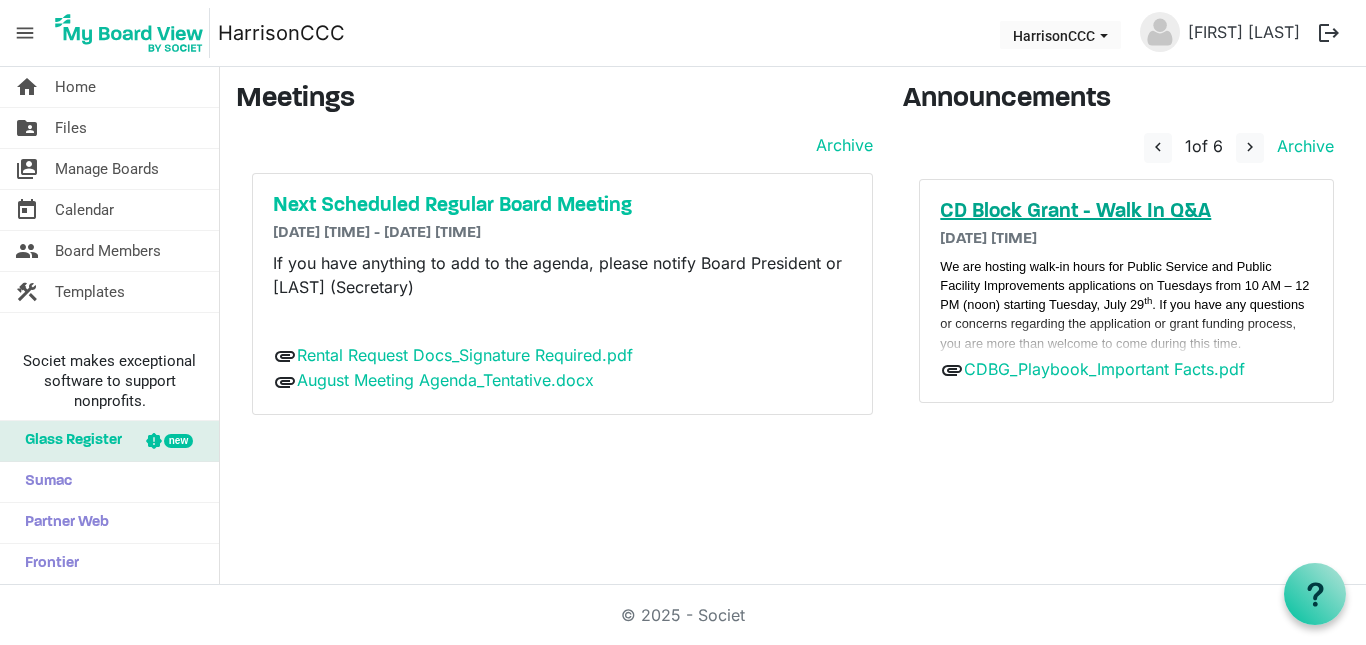 click on "CD Block Grant - Walk In Q&A" at bounding box center (1126, 212) 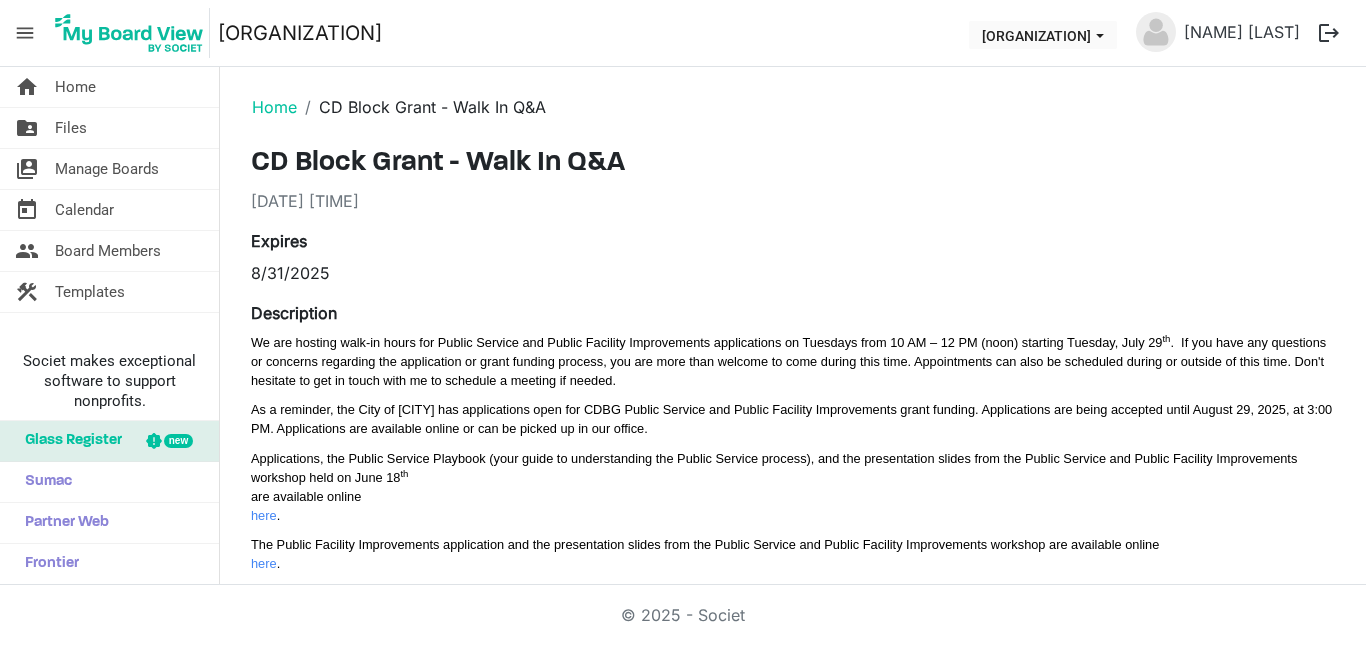 scroll, scrollTop: 0, scrollLeft: 0, axis: both 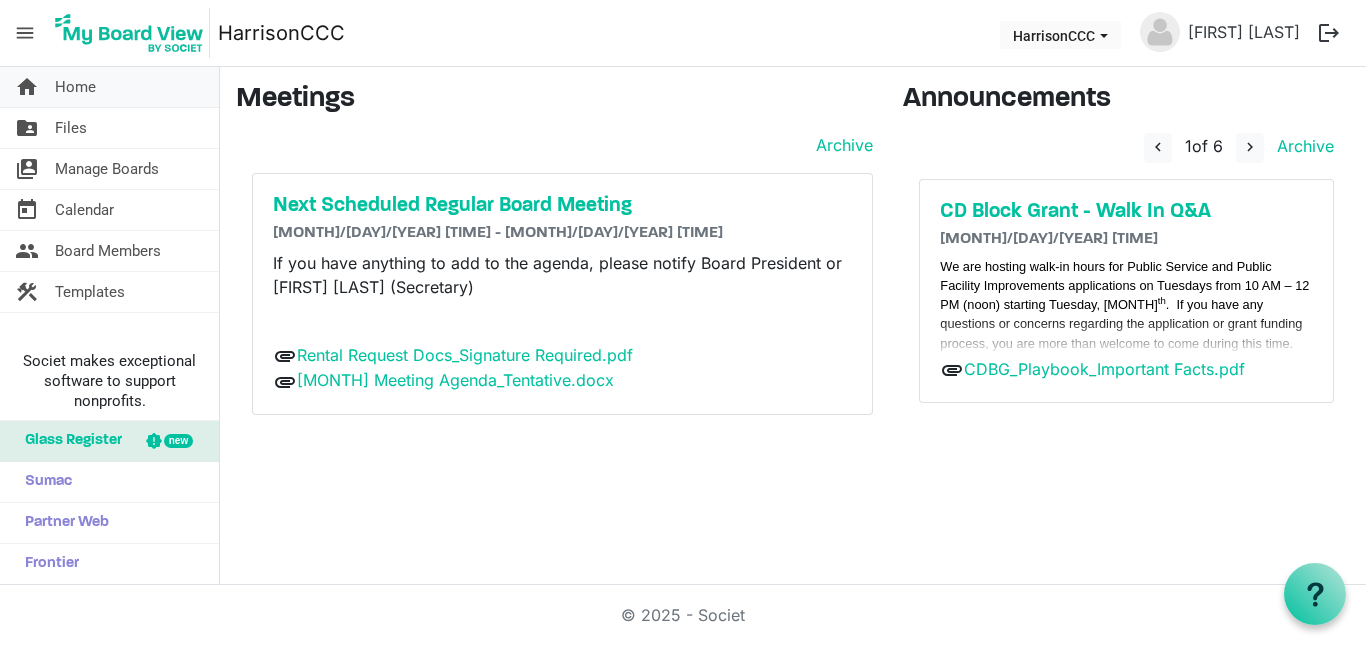 click on "home
Home" at bounding box center (109, 87) 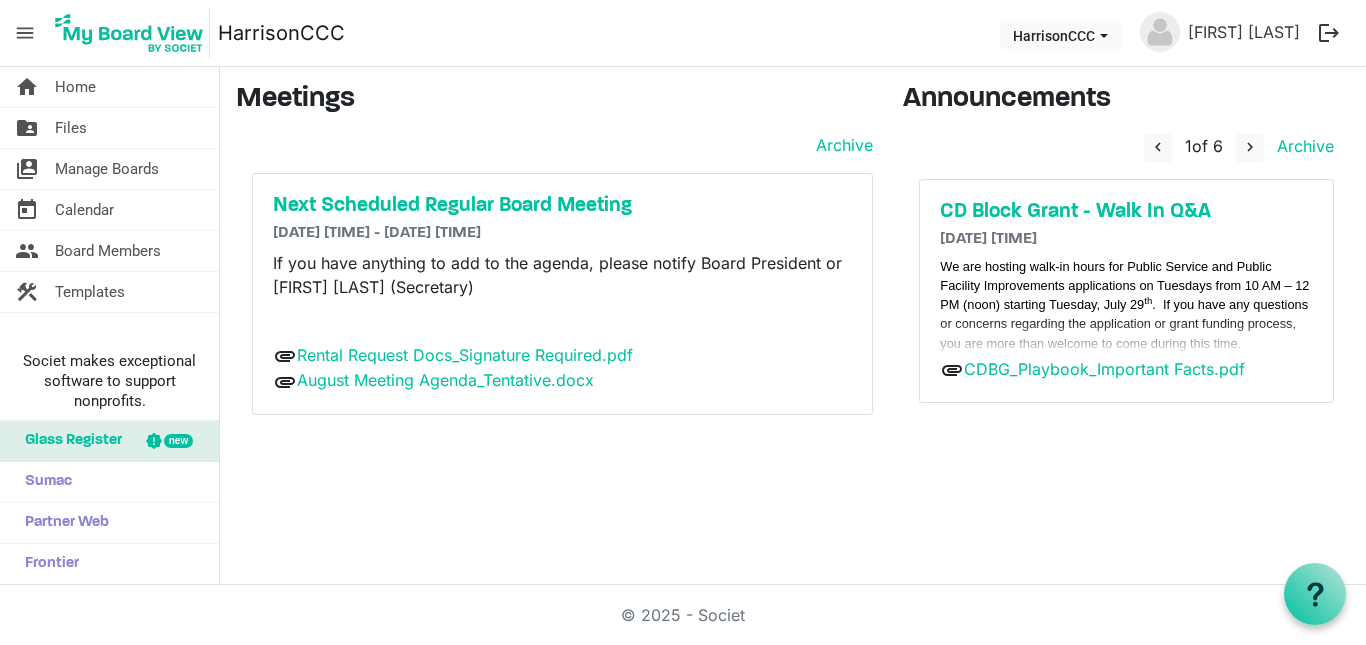 scroll, scrollTop: 0, scrollLeft: 0, axis: both 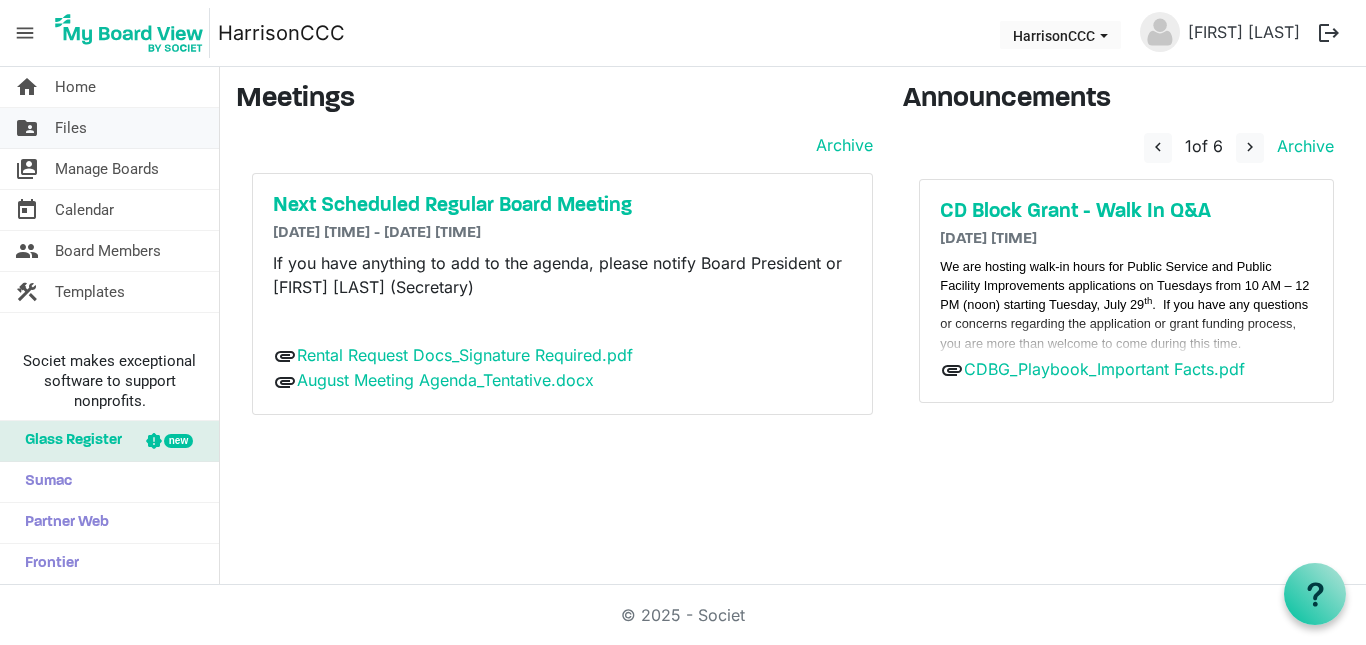 click on "Files" at bounding box center (71, 128) 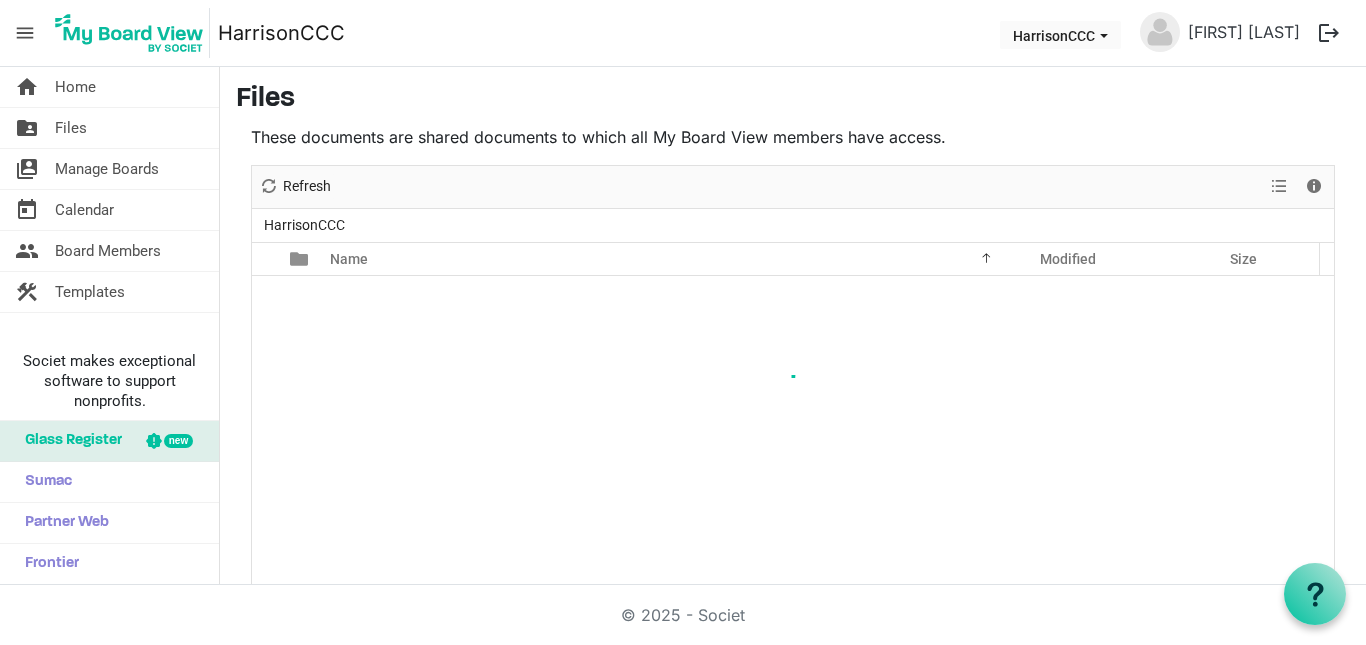 scroll, scrollTop: 0, scrollLeft: 0, axis: both 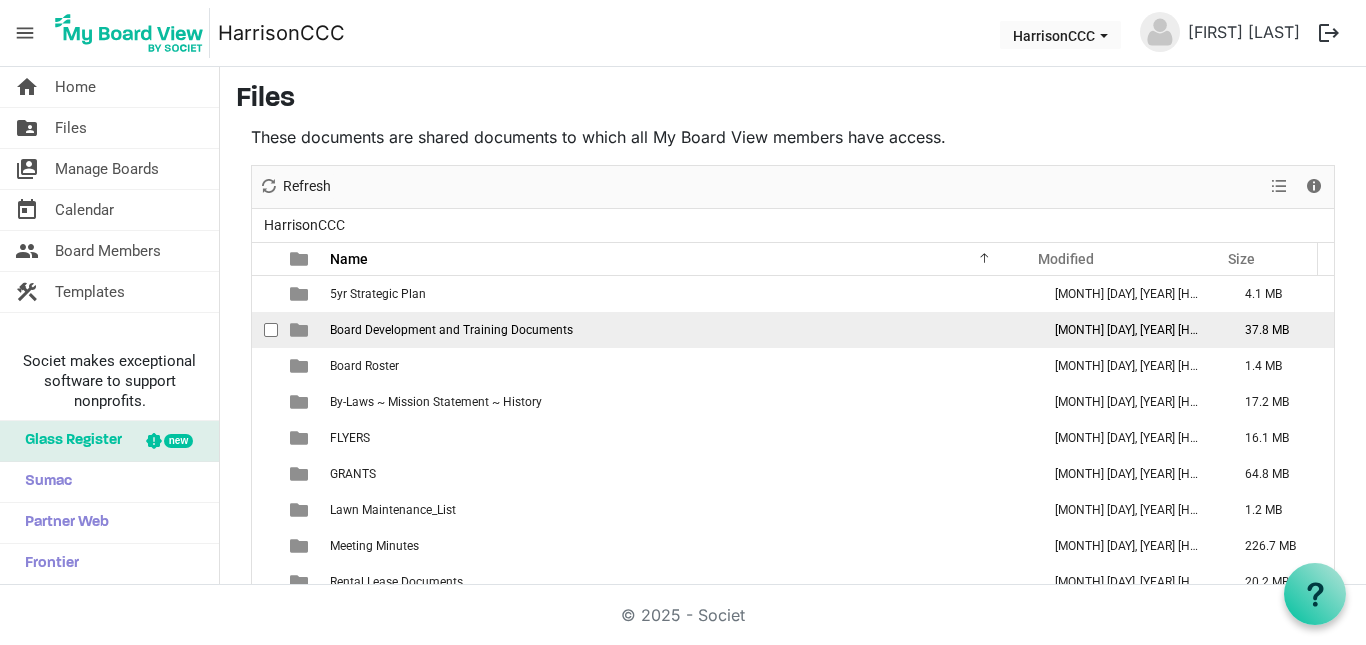 click on "Board Development and Training Documents" at bounding box center (679, 330) 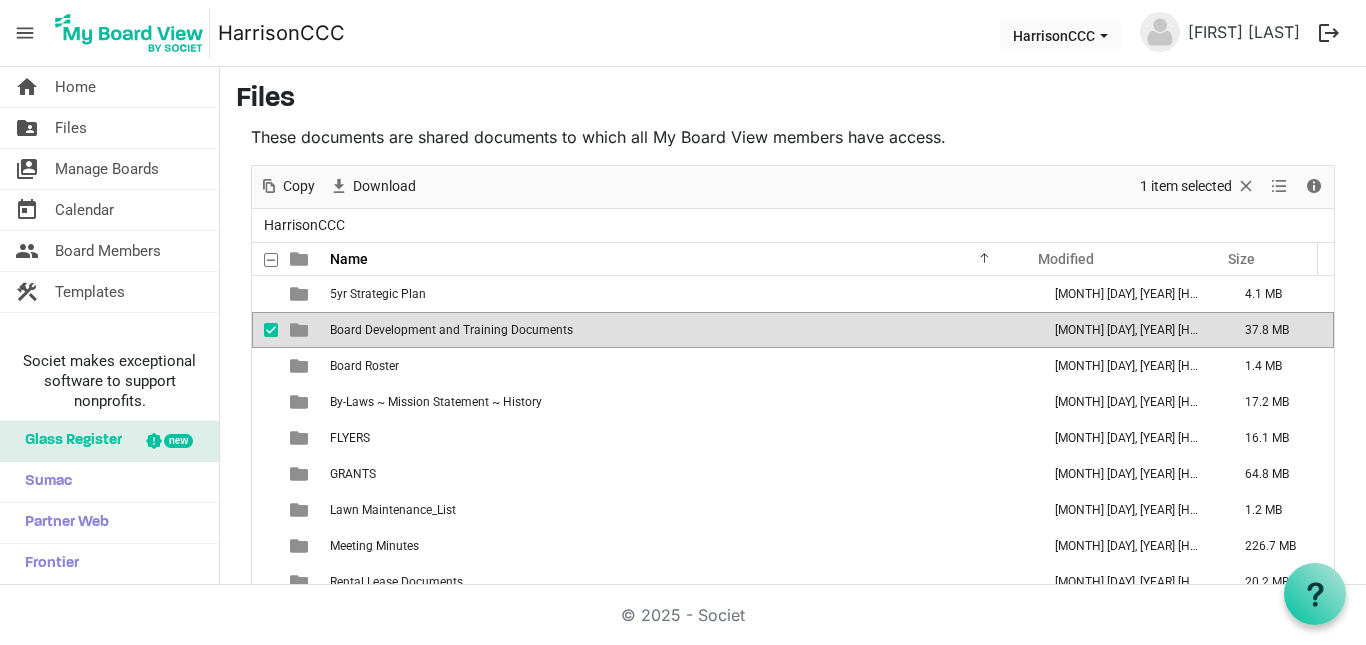 click on "Board Development and Training Documents" at bounding box center (679, 330) 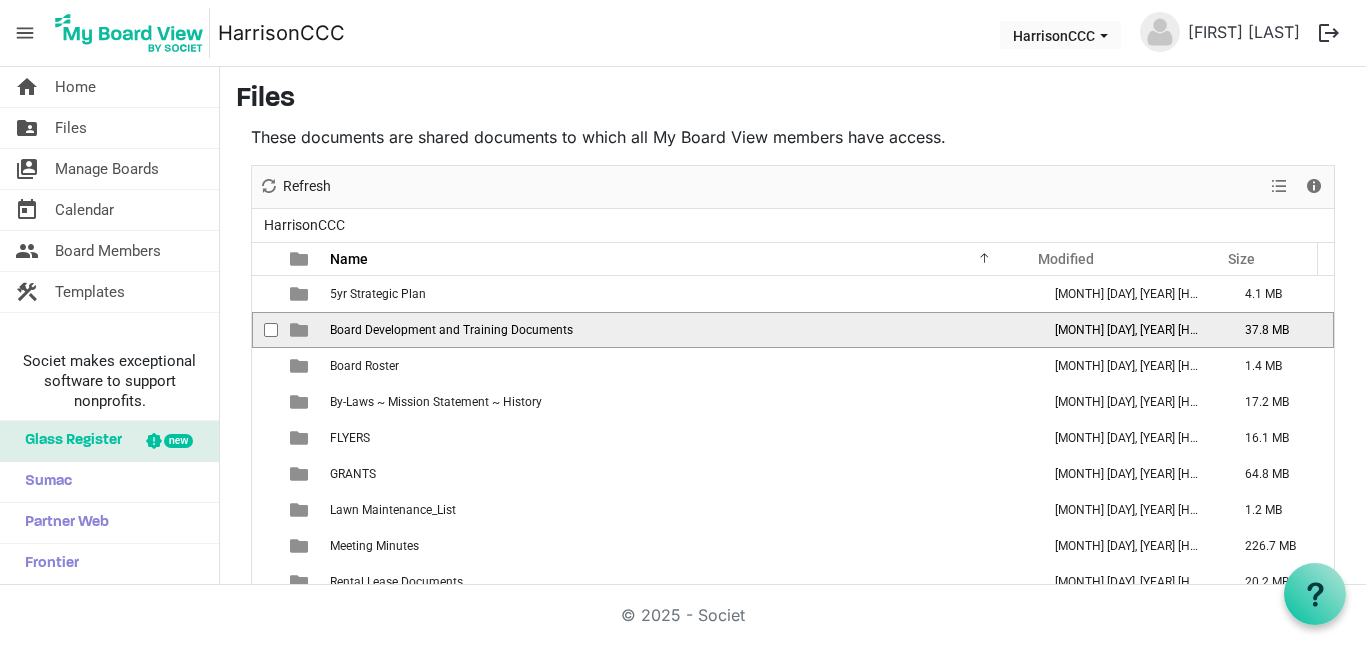 click at bounding box center (299, 330) 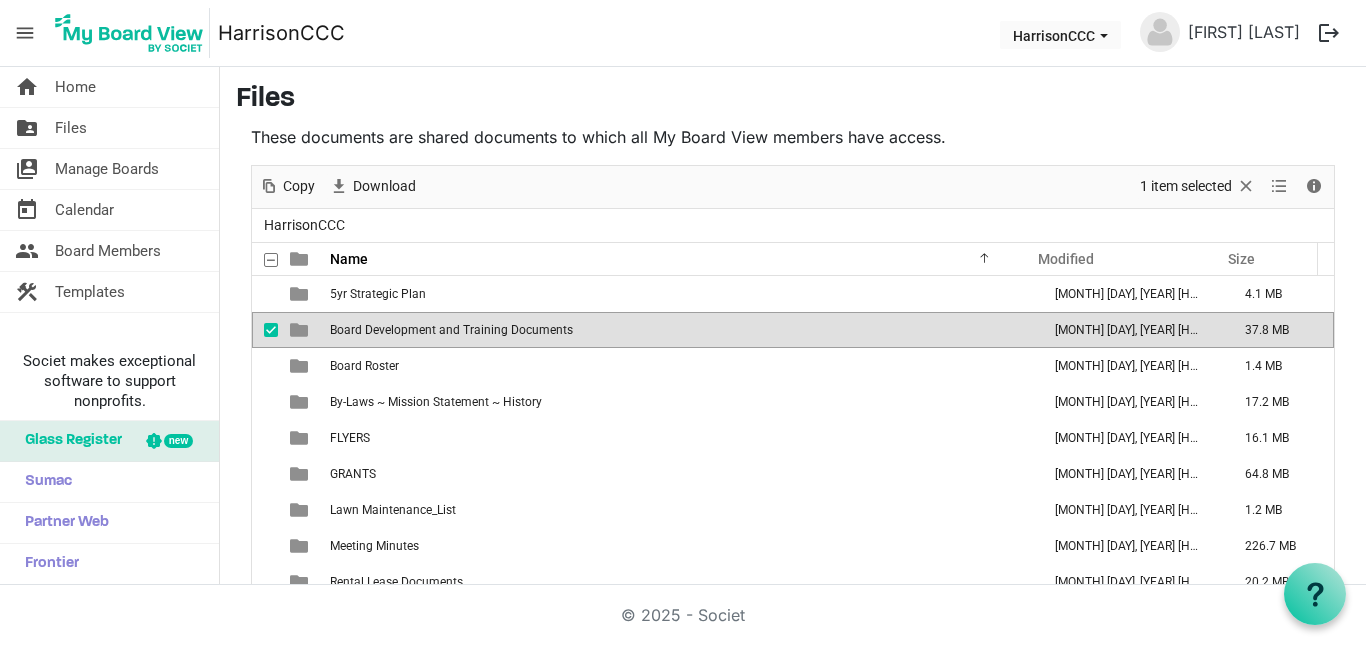 click at bounding box center [299, 330] 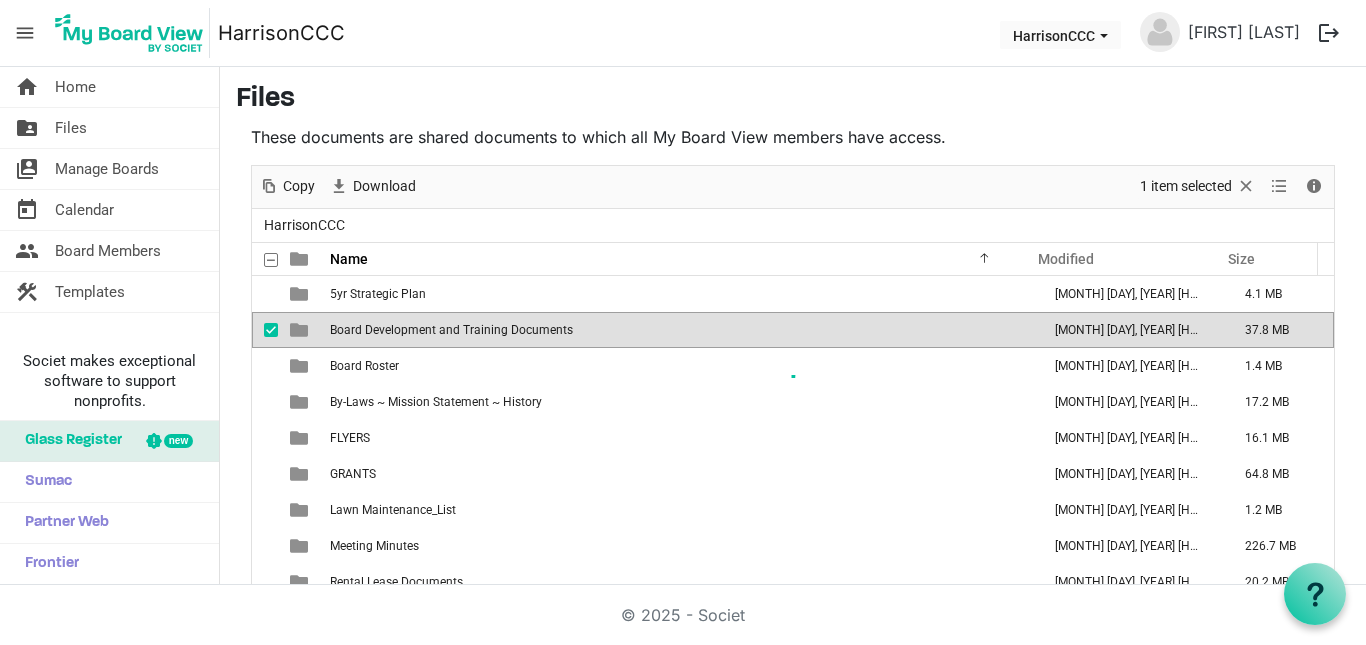 scroll, scrollTop: 29, scrollLeft: 0, axis: vertical 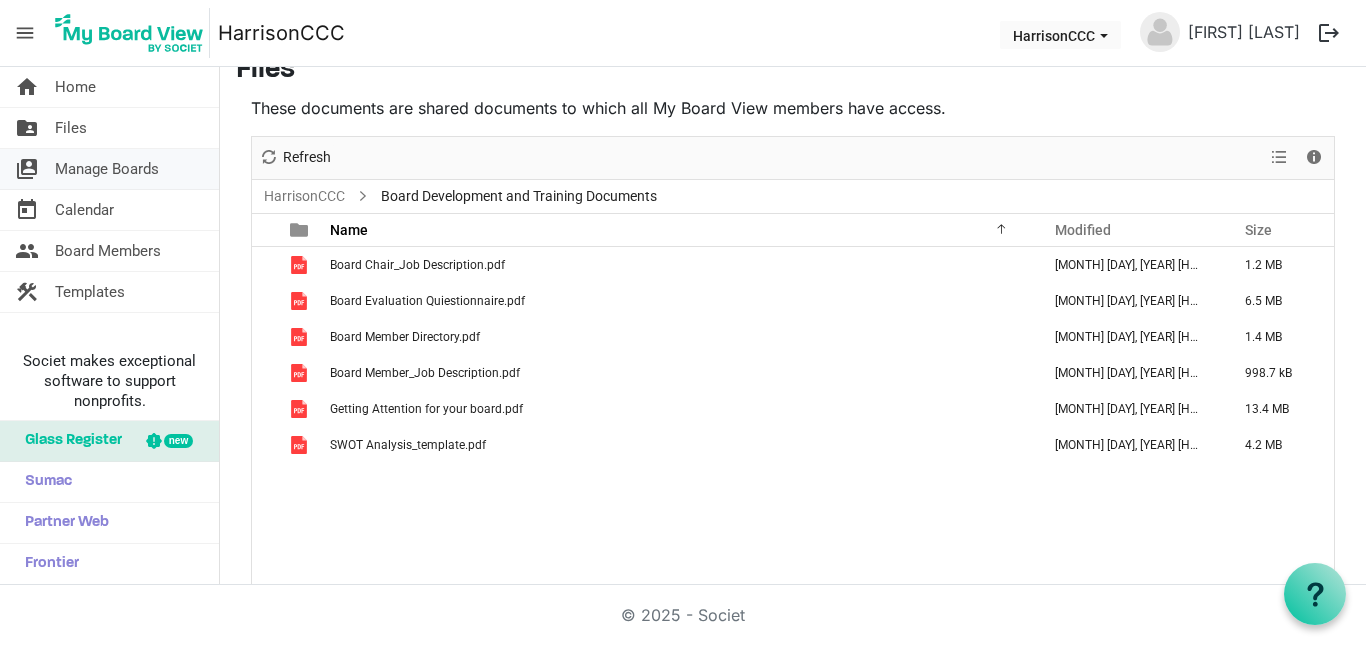 click on "switch_account" at bounding box center (27, 169) 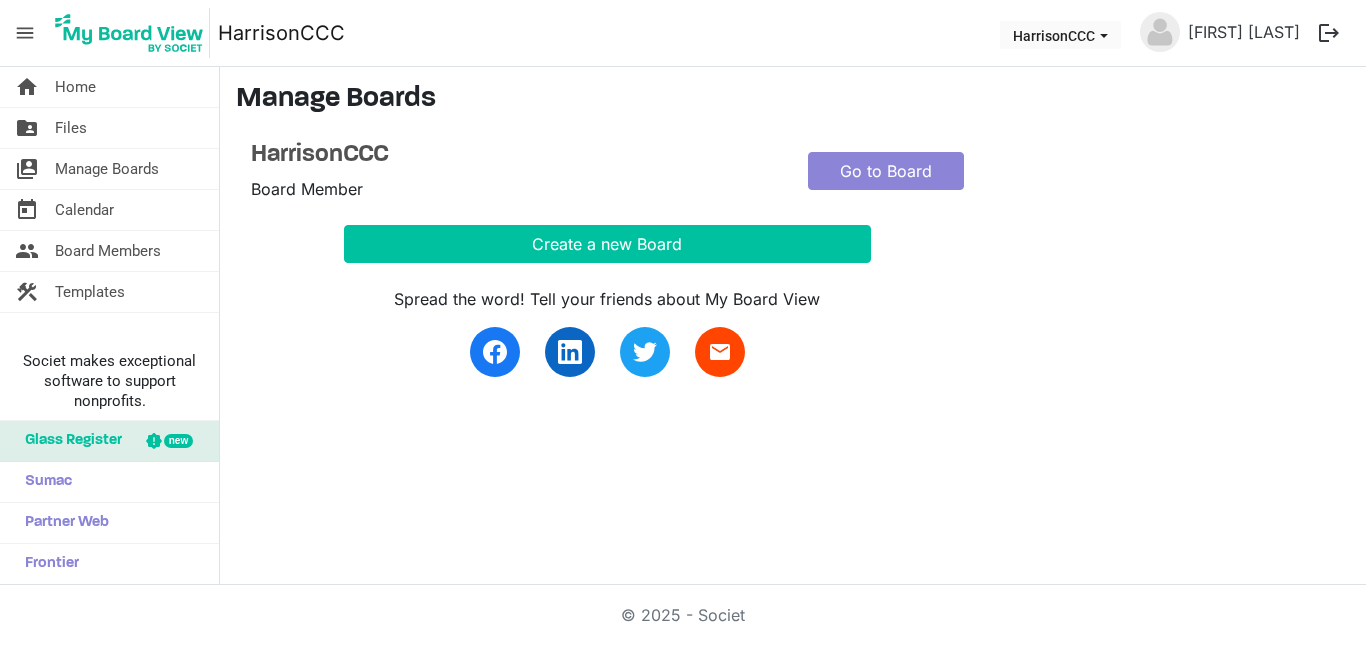 scroll, scrollTop: 0, scrollLeft: 0, axis: both 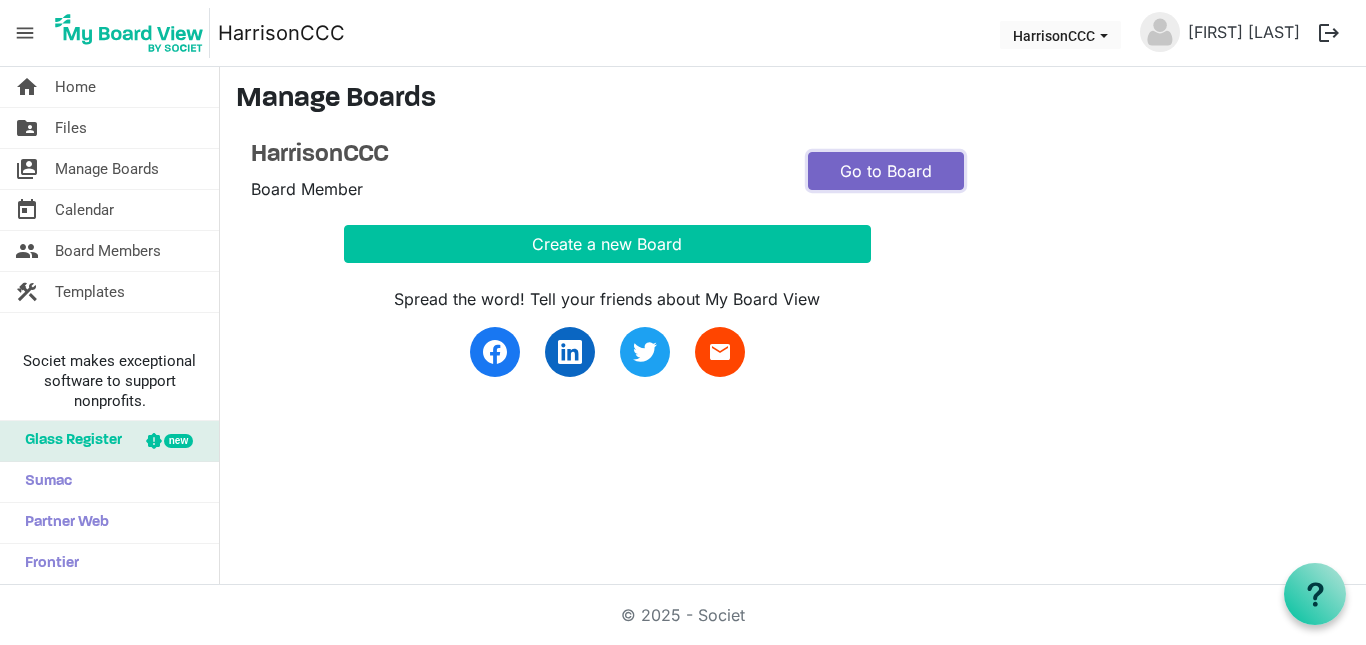 click on "Go to Board" at bounding box center [886, 171] 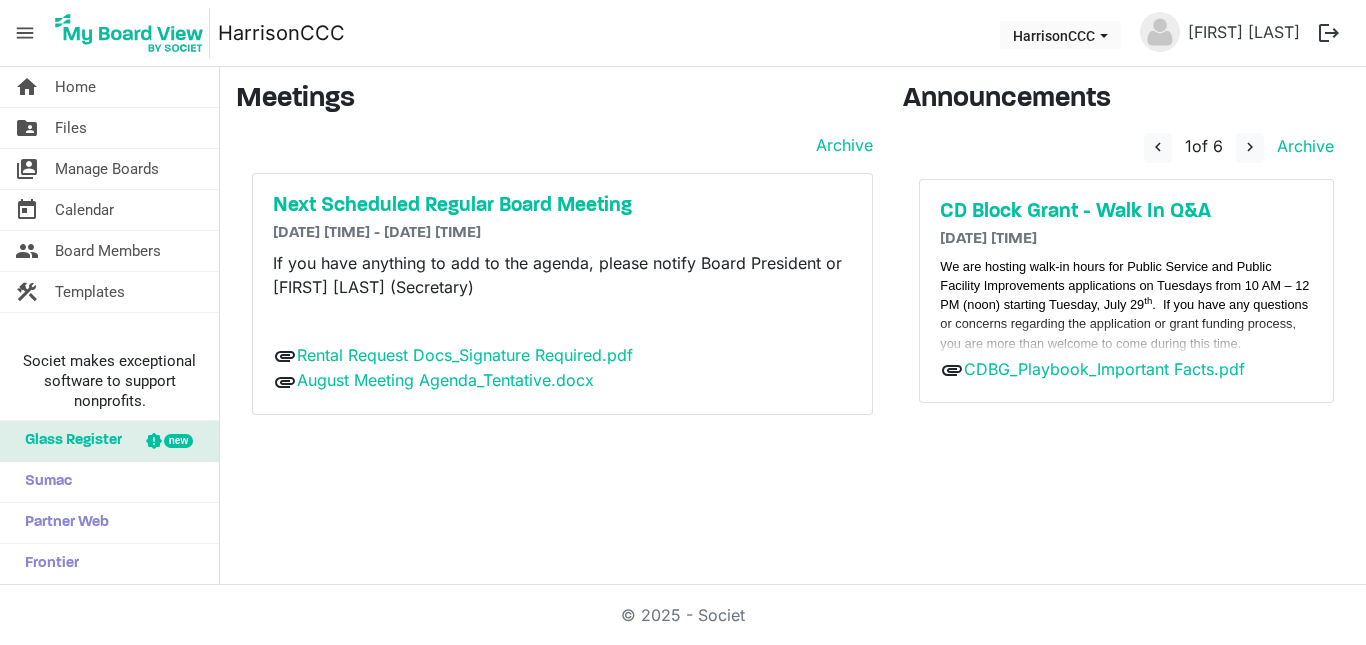 scroll, scrollTop: 0, scrollLeft: 0, axis: both 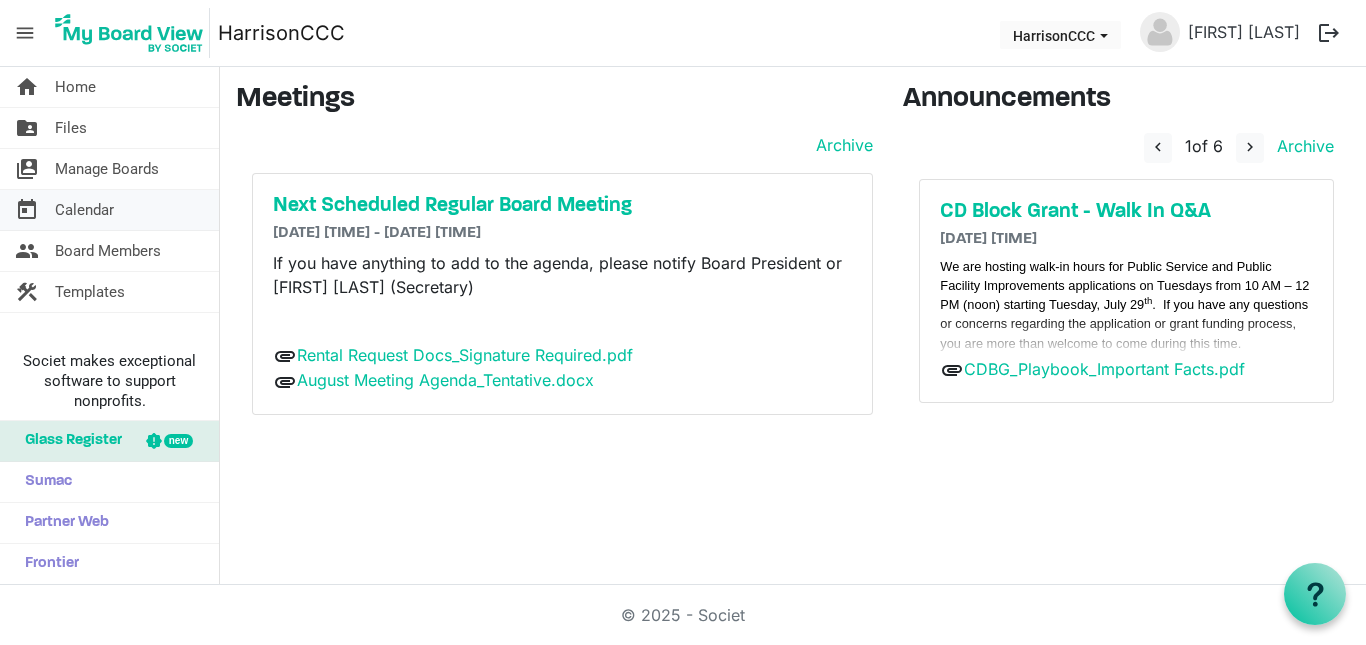 click on "today" at bounding box center [27, 210] 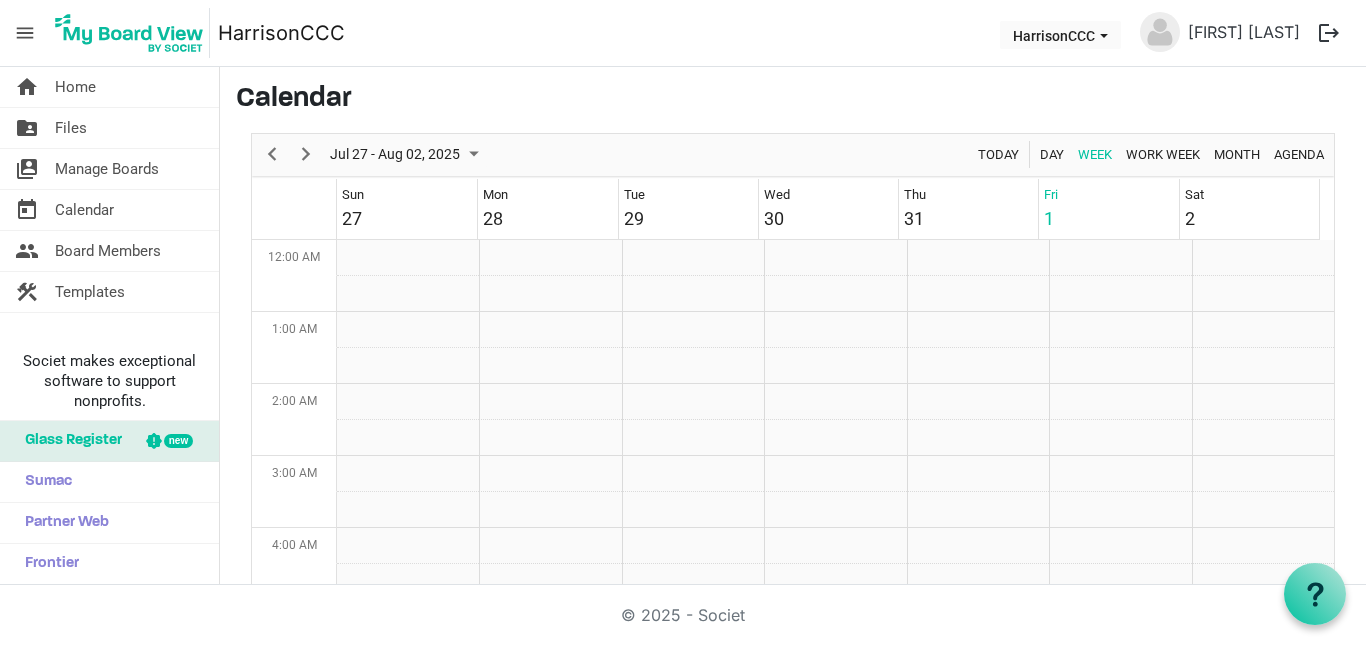 scroll, scrollTop: 0, scrollLeft: 0, axis: both 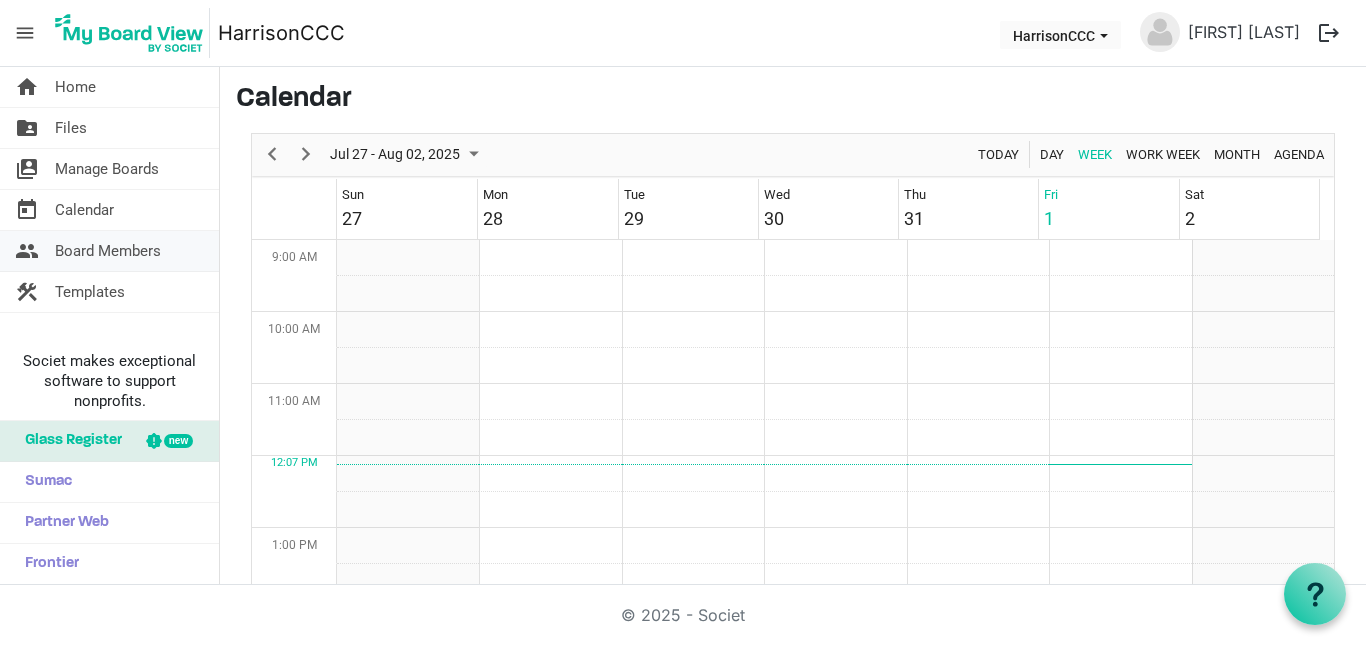 click on "people" at bounding box center (27, 251) 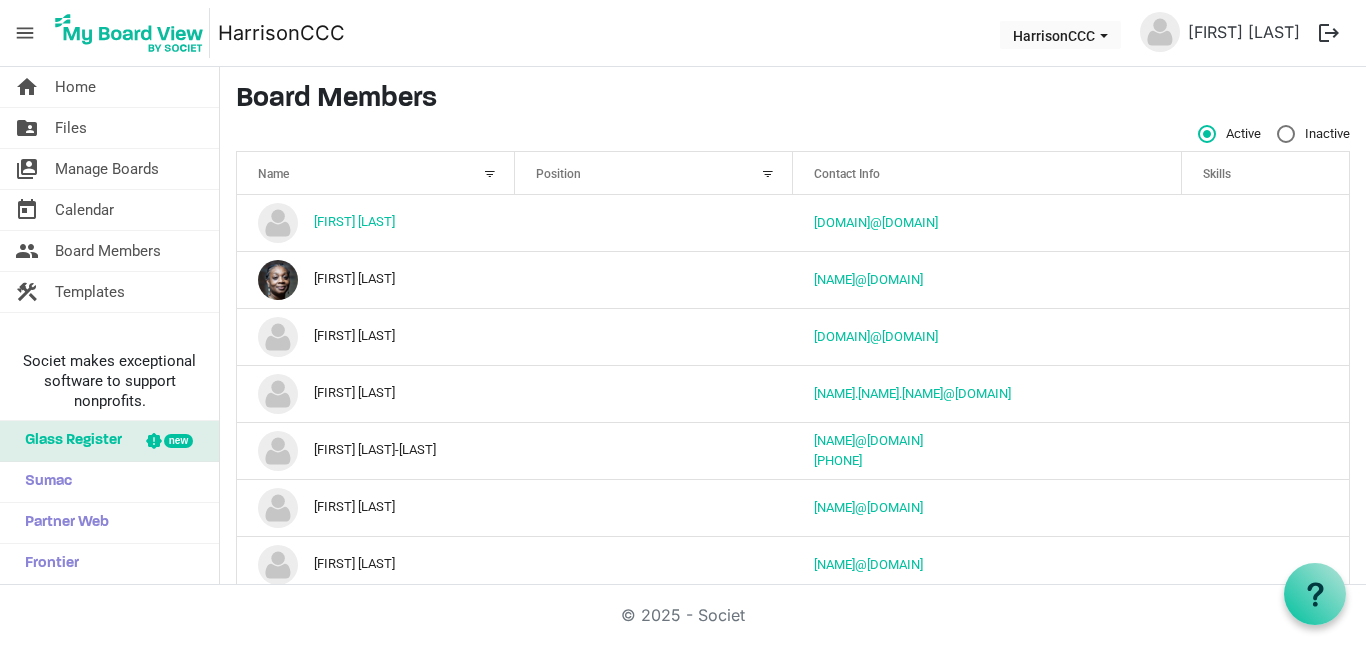 scroll, scrollTop: 0, scrollLeft: 0, axis: both 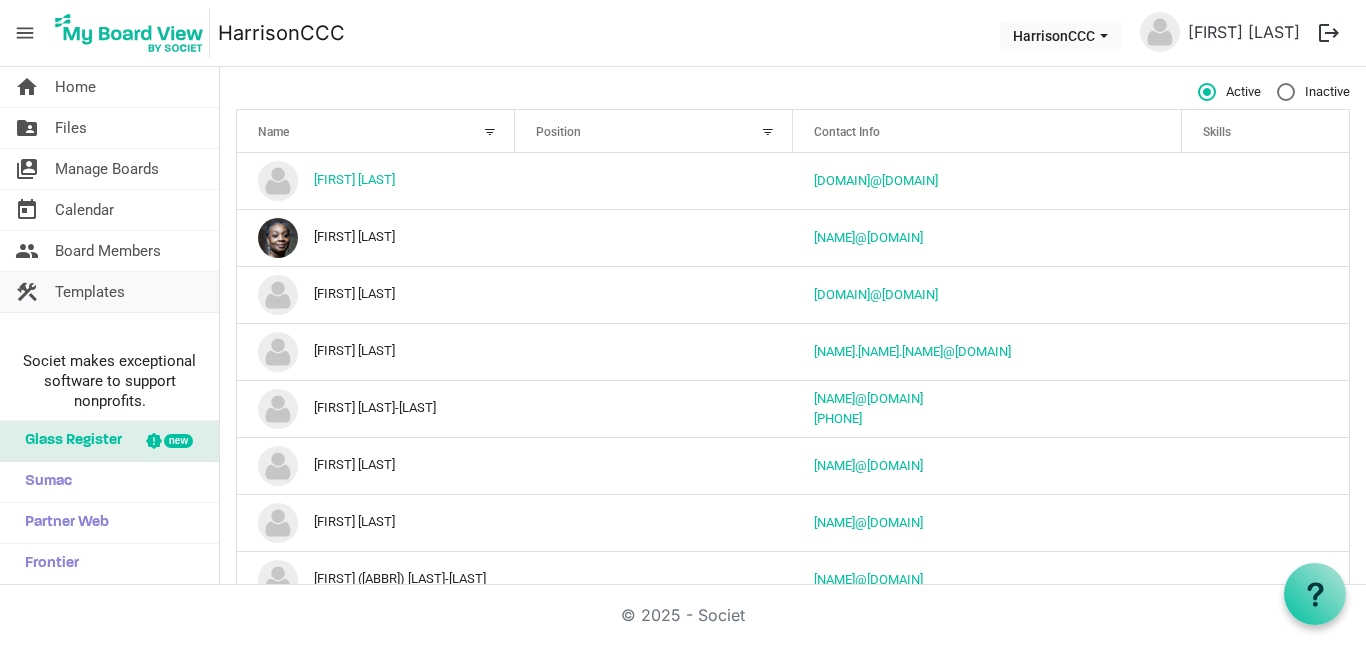 click on "Templates" at bounding box center [90, 292] 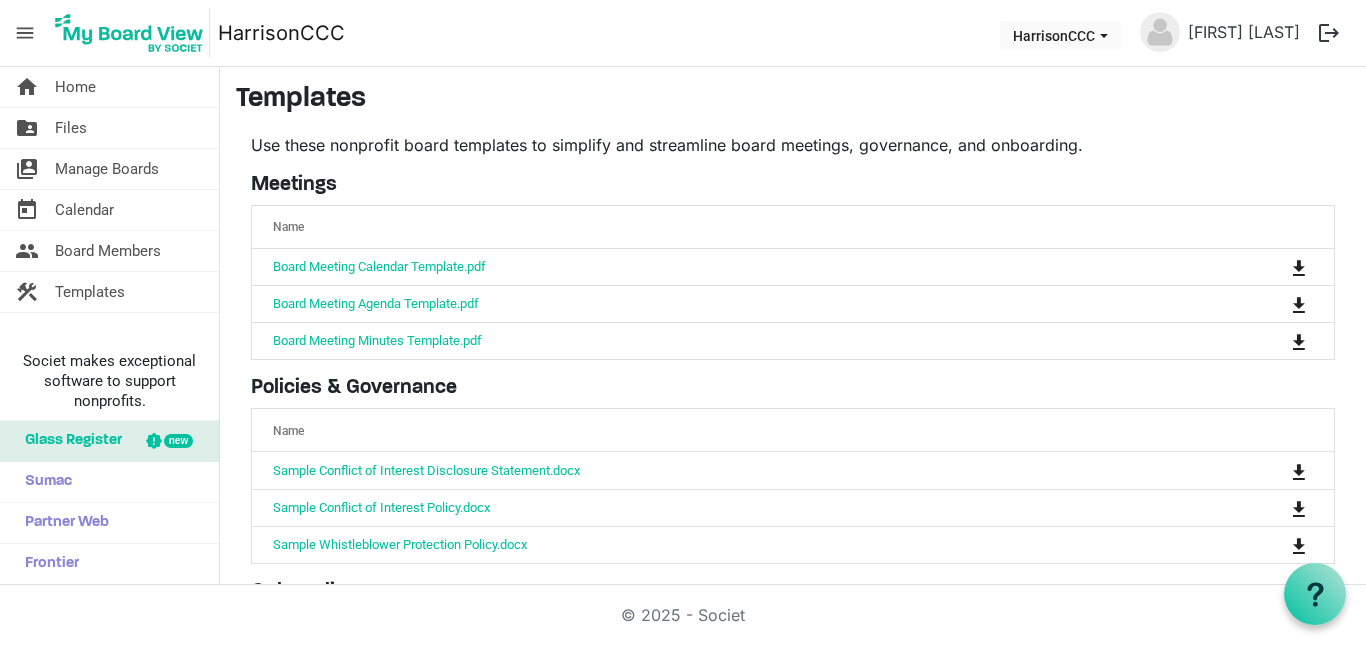 scroll, scrollTop: 0, scrollLeft: 0, axis: both 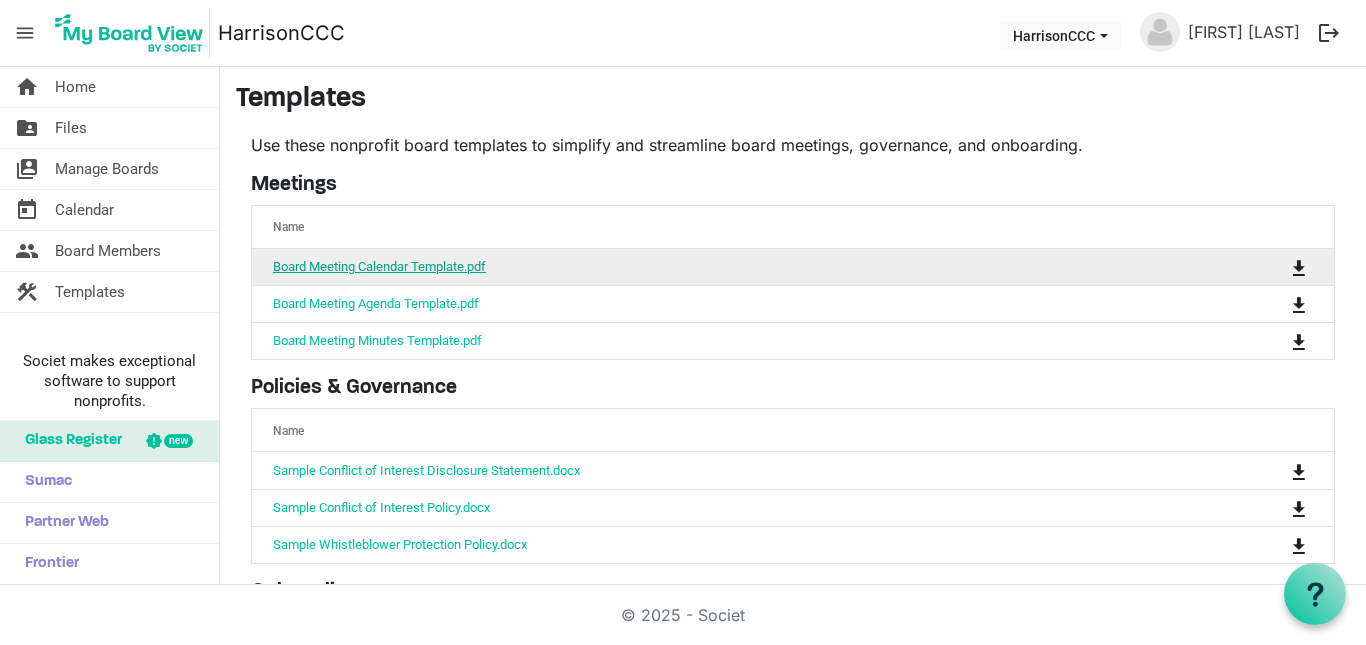 click on "Board Meeting Calendar Template.pdf" at bounding box center (379, 266) 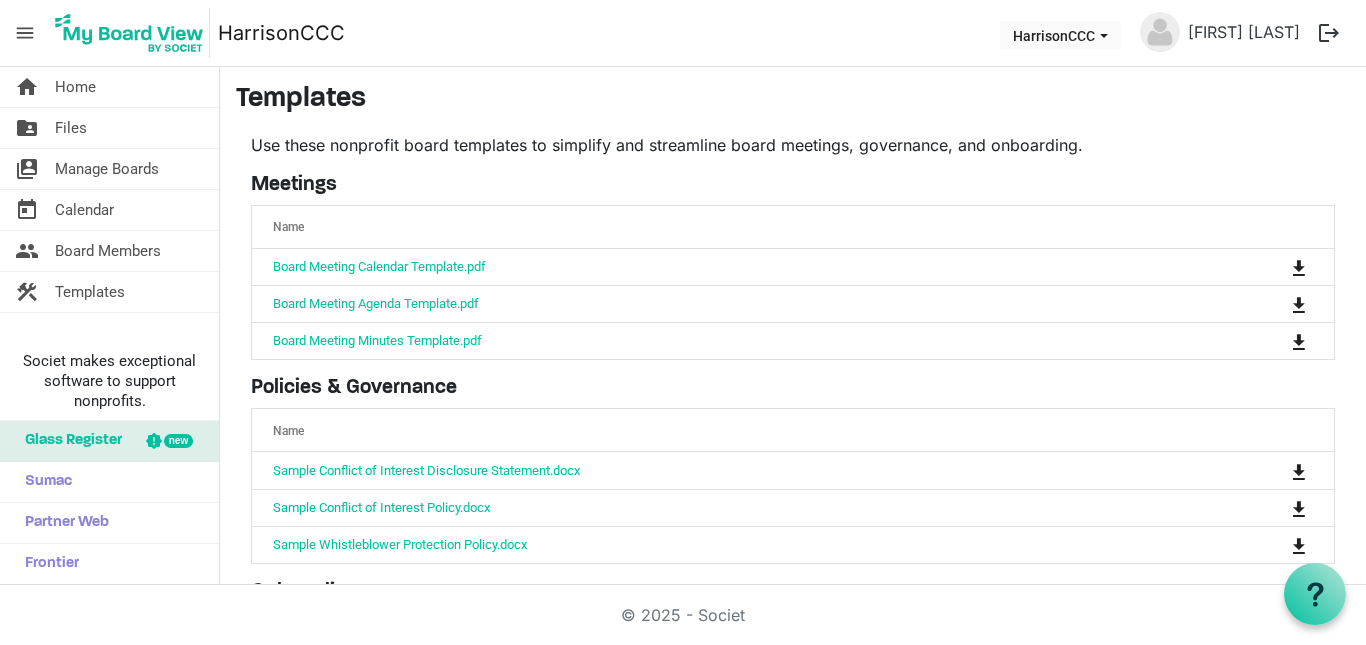 scroll, scrollTop: 0, scrollLeft: 0, axis: both 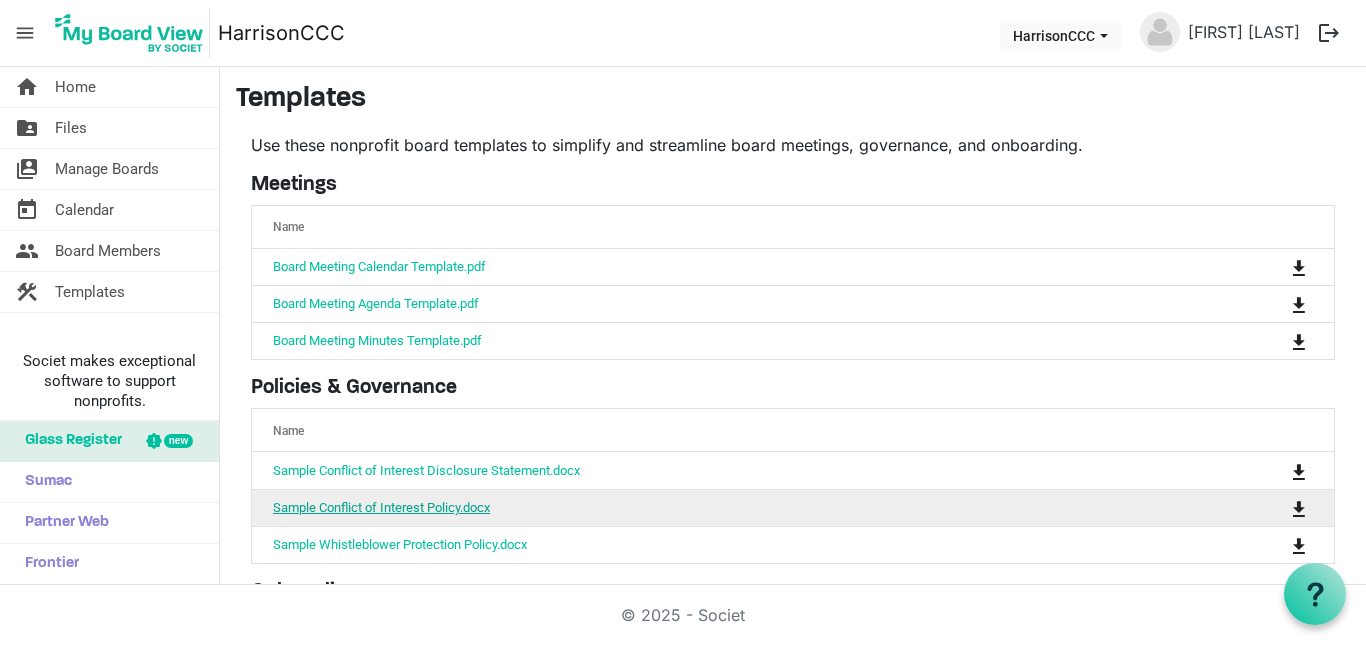 click on "Sample Conflict of Interest Policy.docx" at bounding box center [381, 507] 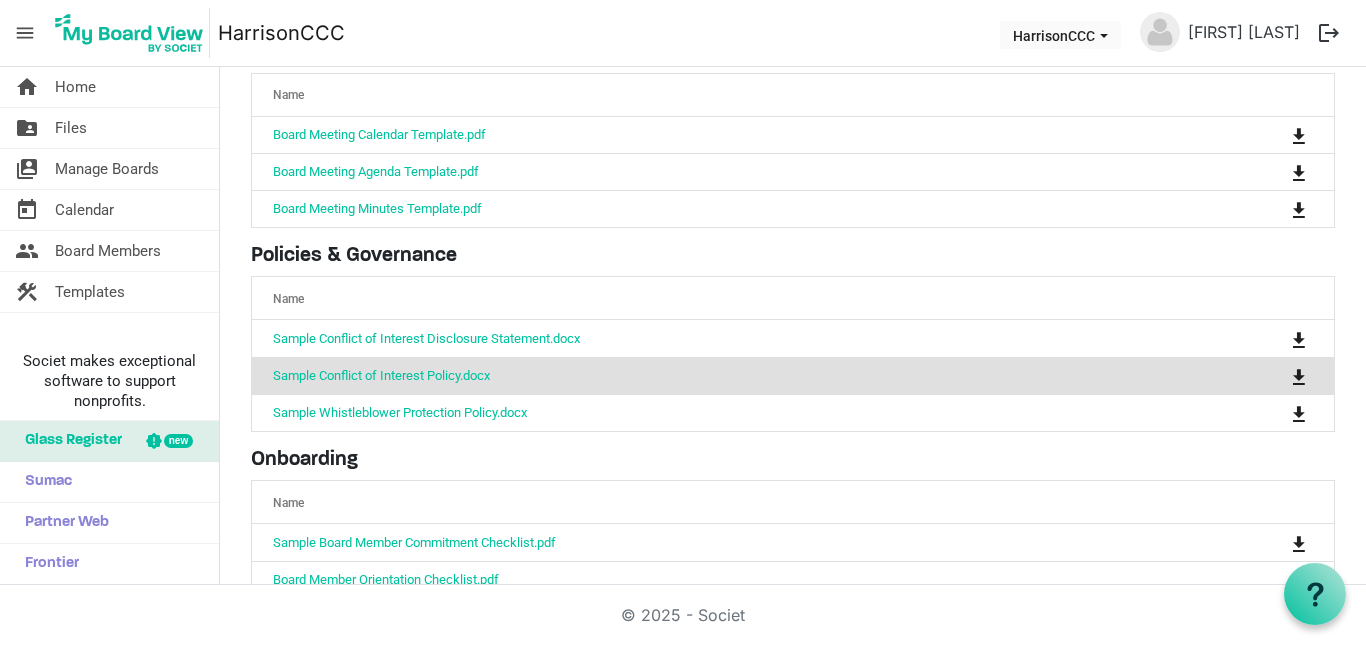 scroll, scrollTop: 48, scrollLeft: 0, axis: vertical 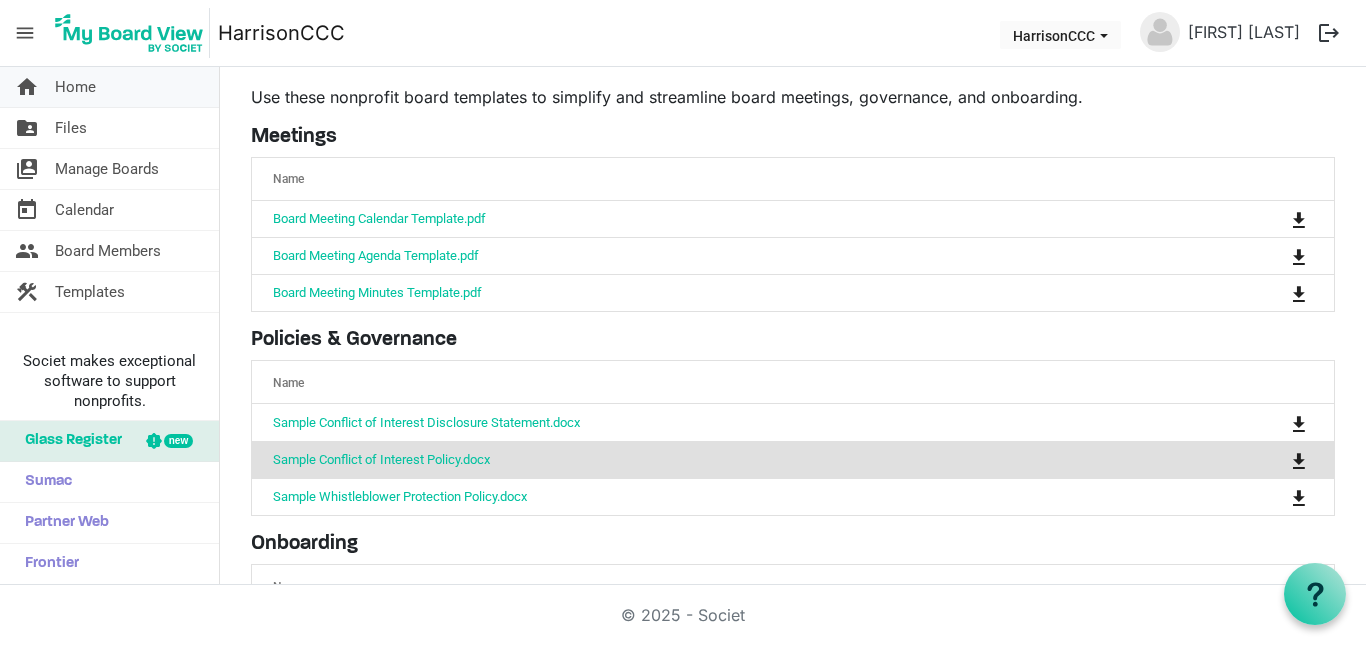 click on "Home" at bounding box center [75, 87] 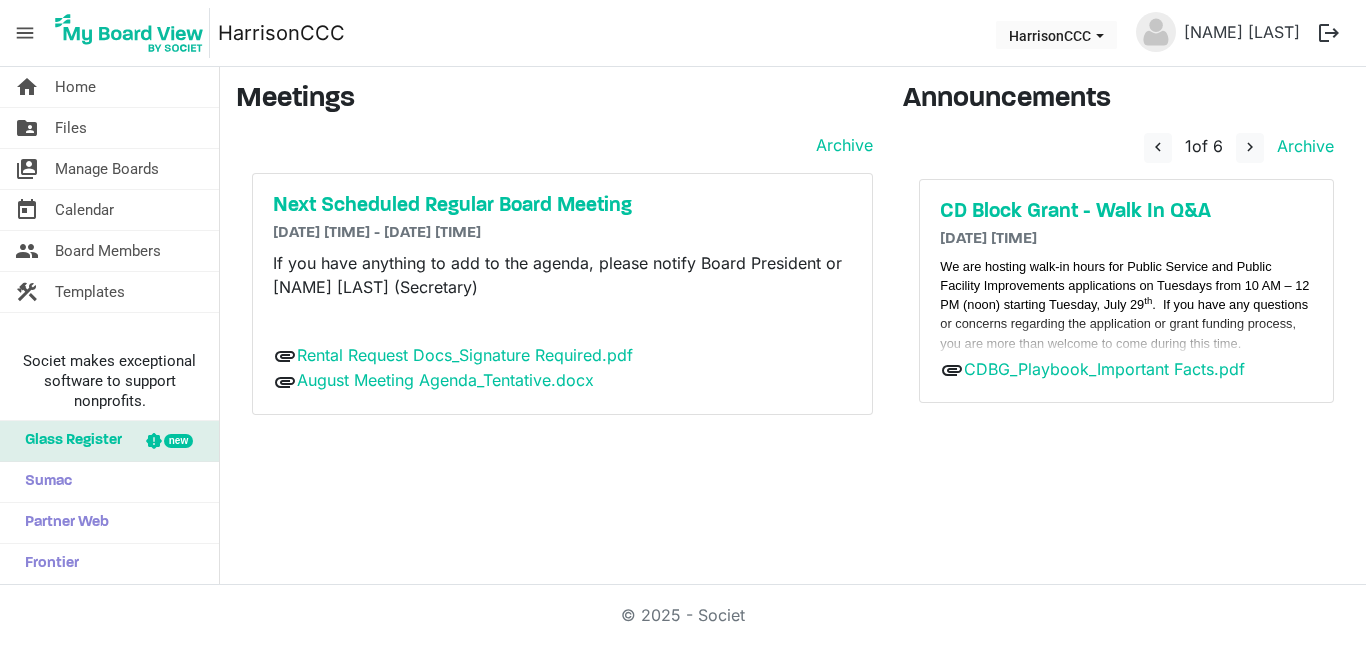 scroll, scrollTop: 0, scrollLeft: 0, axis: both 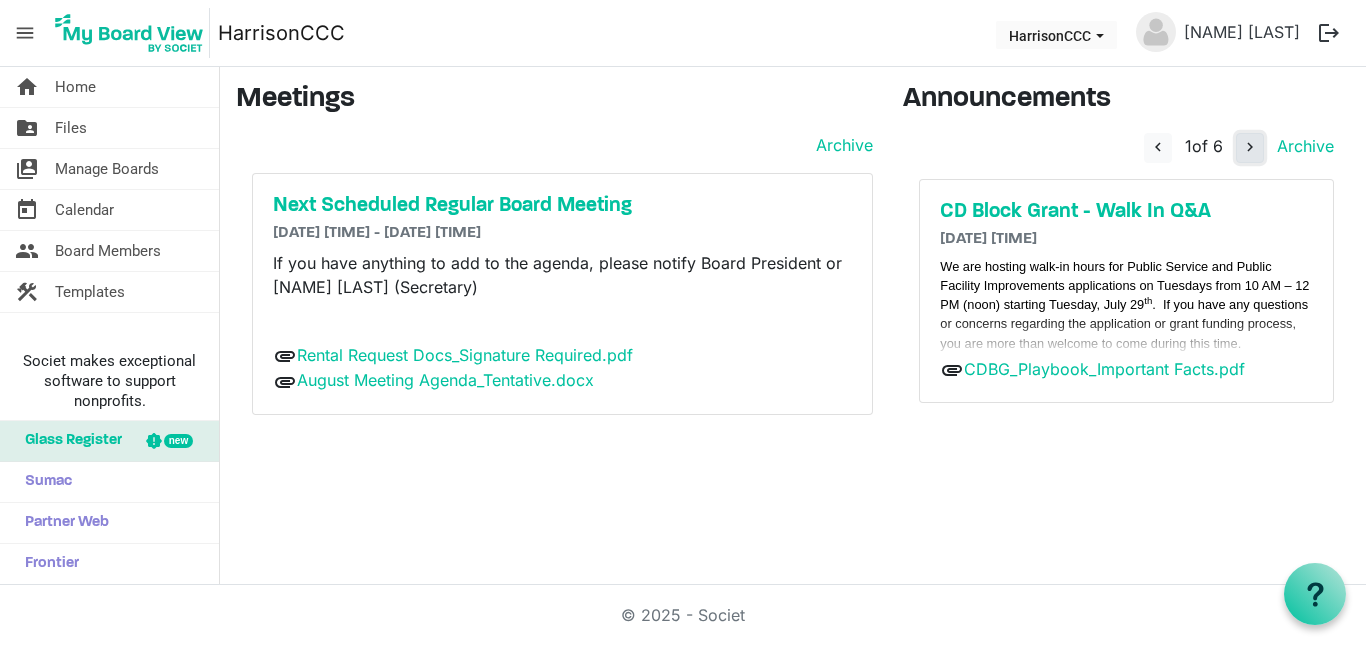 click on "navigate_next" at bounding box center [1250, 147] 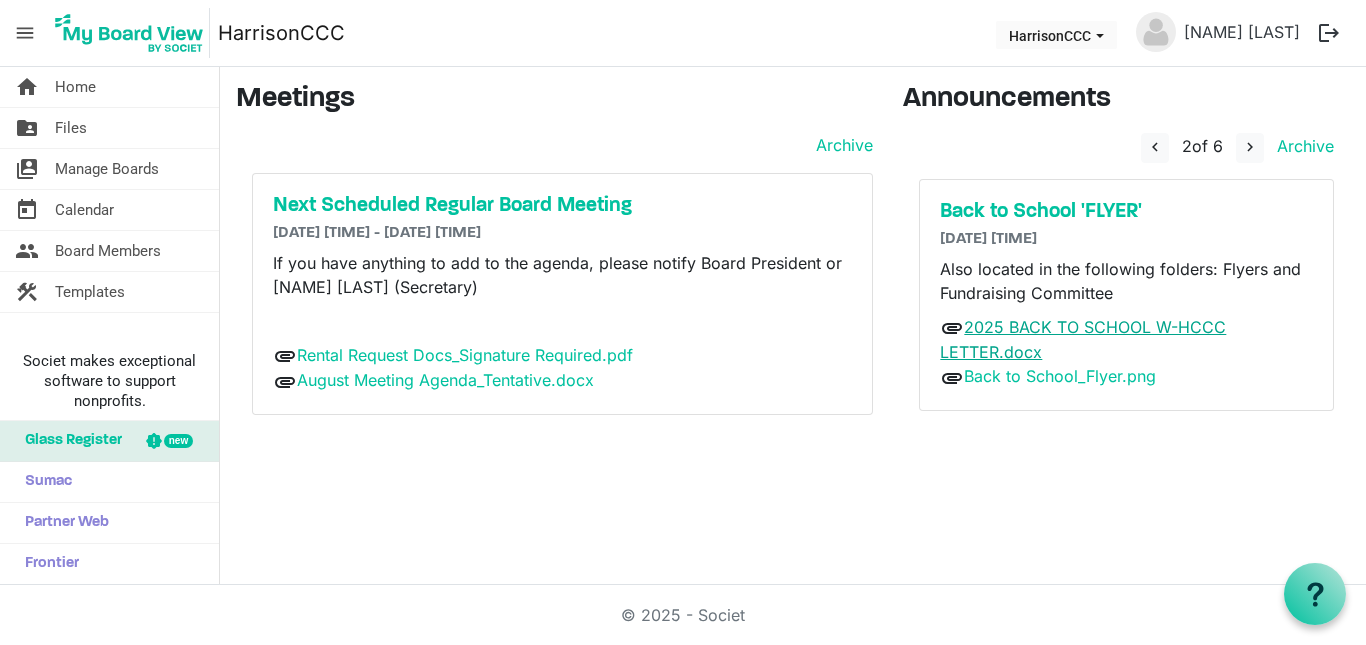 click on "2025 BACK TO SCHOOL W-HCCC LETTER.docx" at bounding box center (1083, 340) 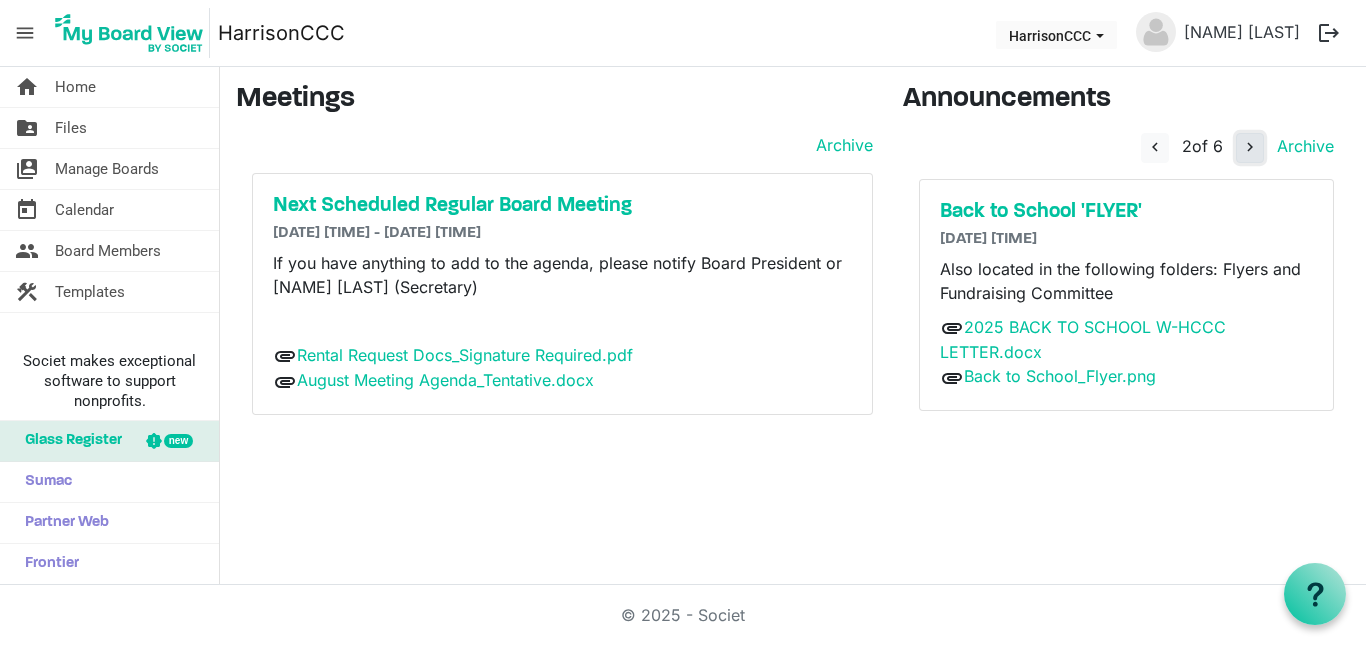 click on "navigate_next" at bounding box center [1250, 147] 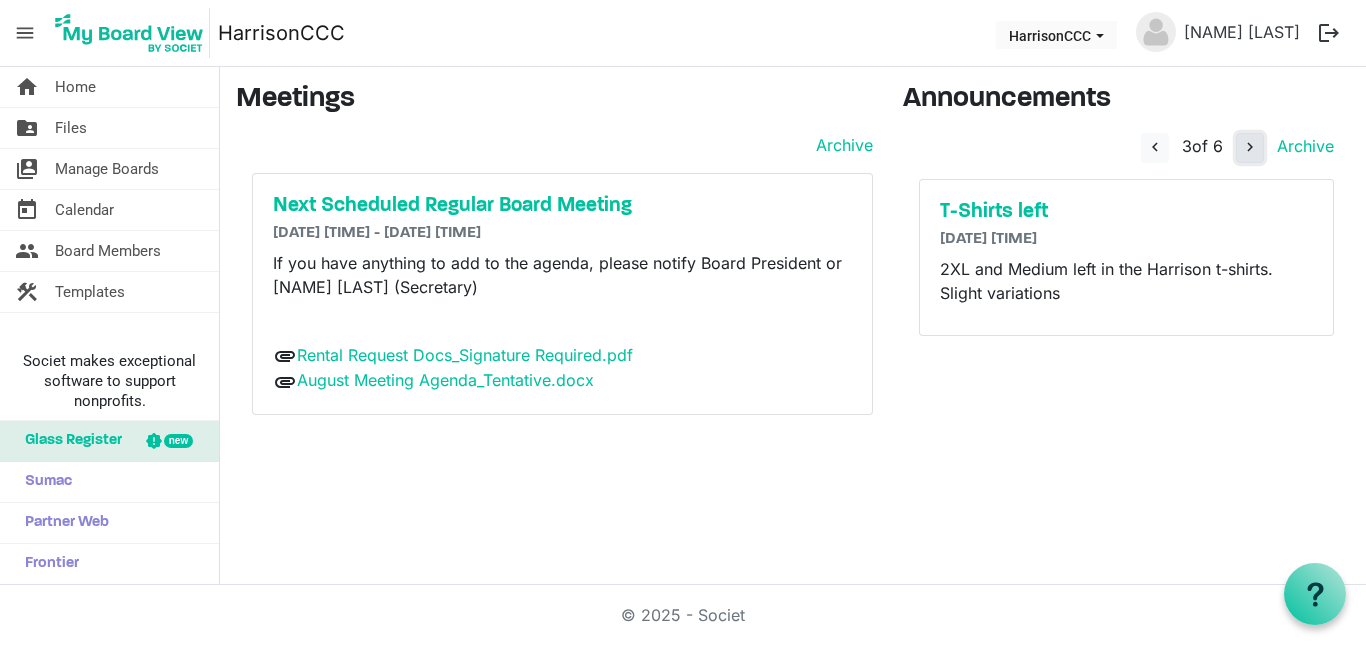 click on "navigate_next" at bounding box center [1250, 148] 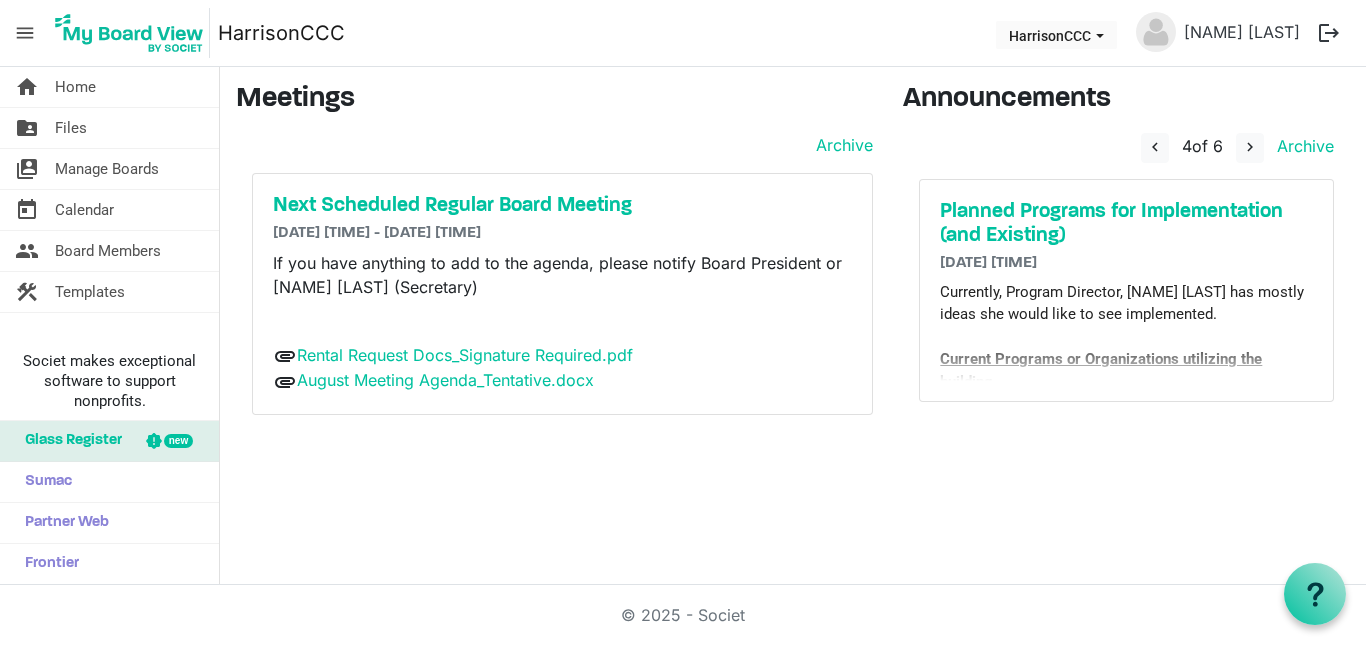 click on "Current Programs or Organizations utilizing the building" at bounding box center (1101, 370) 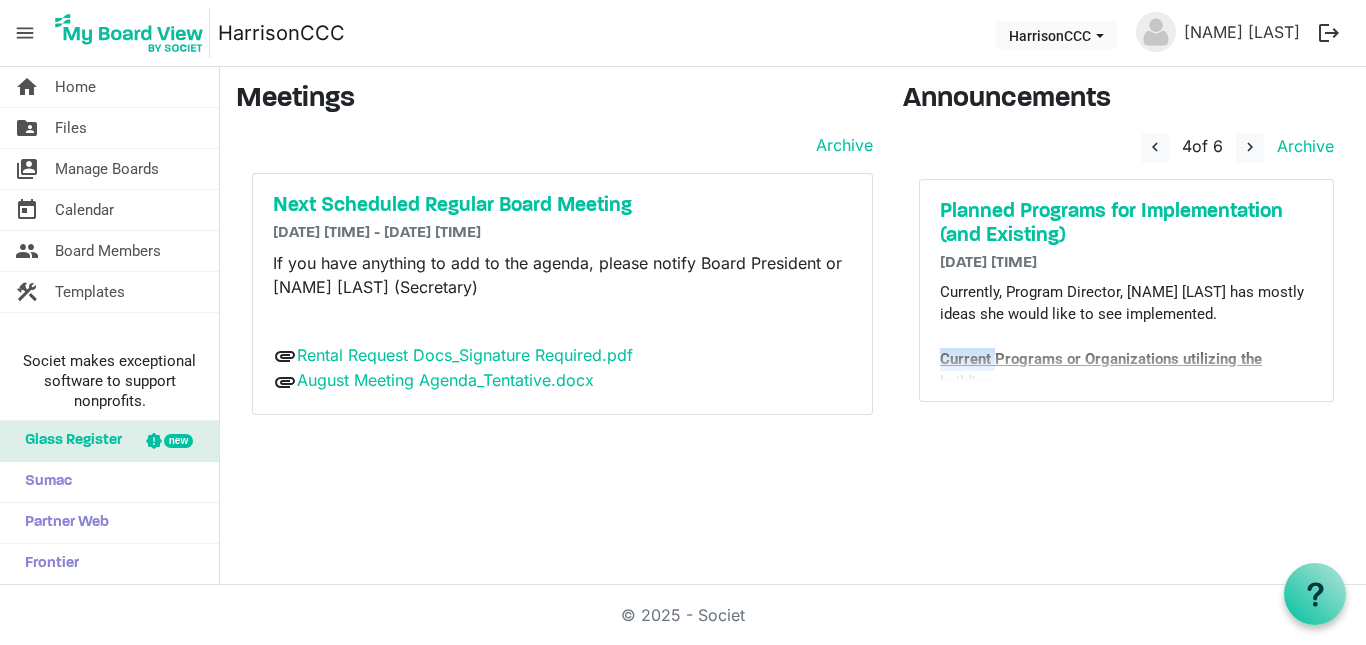 click on "Current Programs or Organizations utilizing the building" at bounding box center (1101, 370) 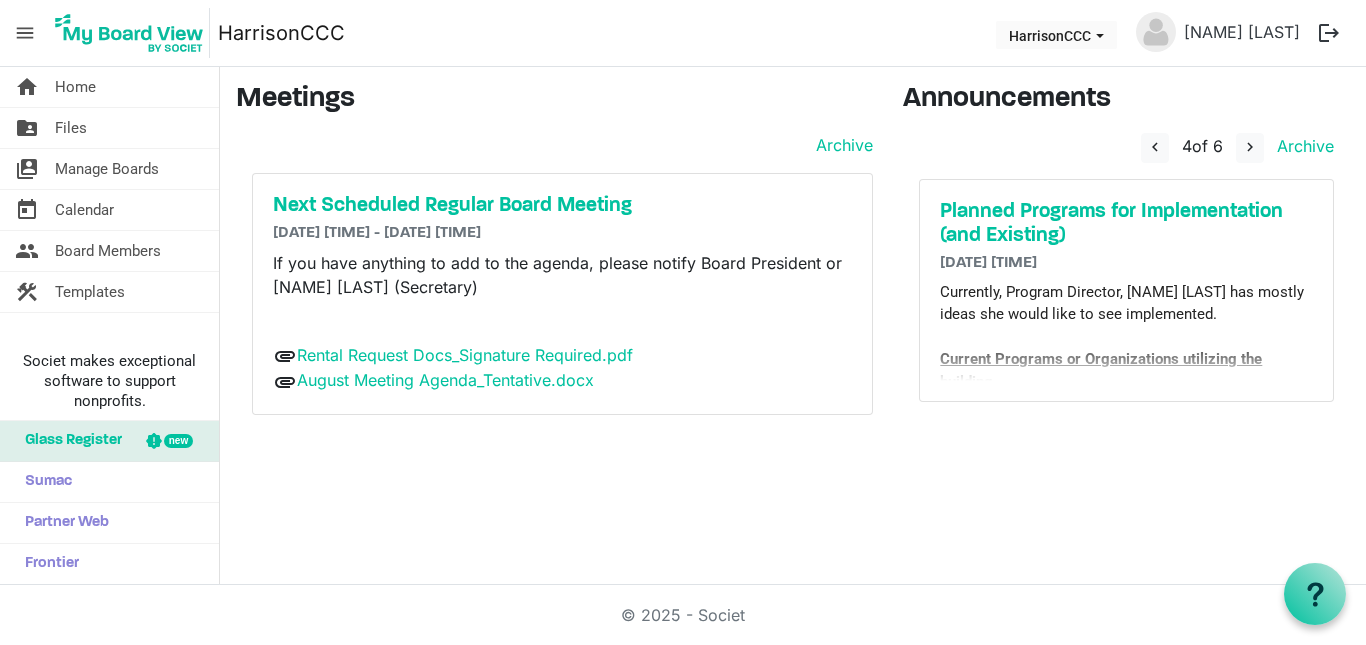click on "Current Programs or Organizations utilizing the building" at bounding box center [1101, 370] 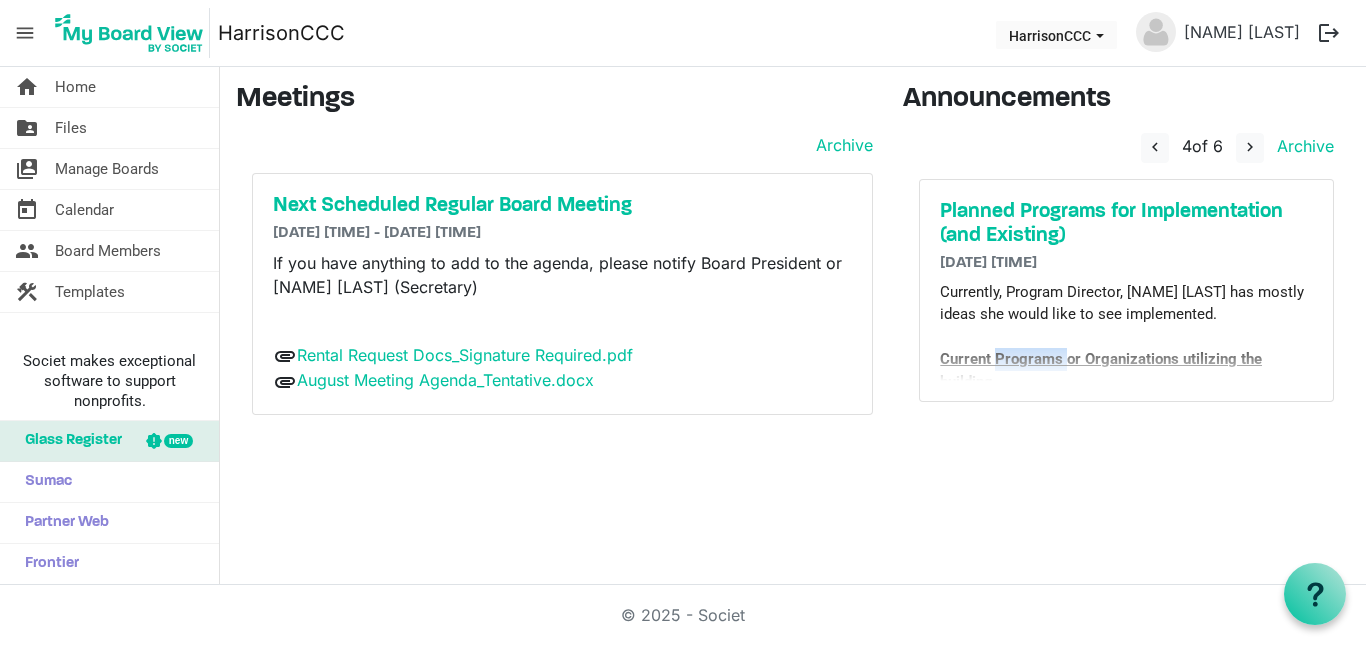 click on "Current Programs or Organizations utilizing the building" at bounding box center (1101, 370) 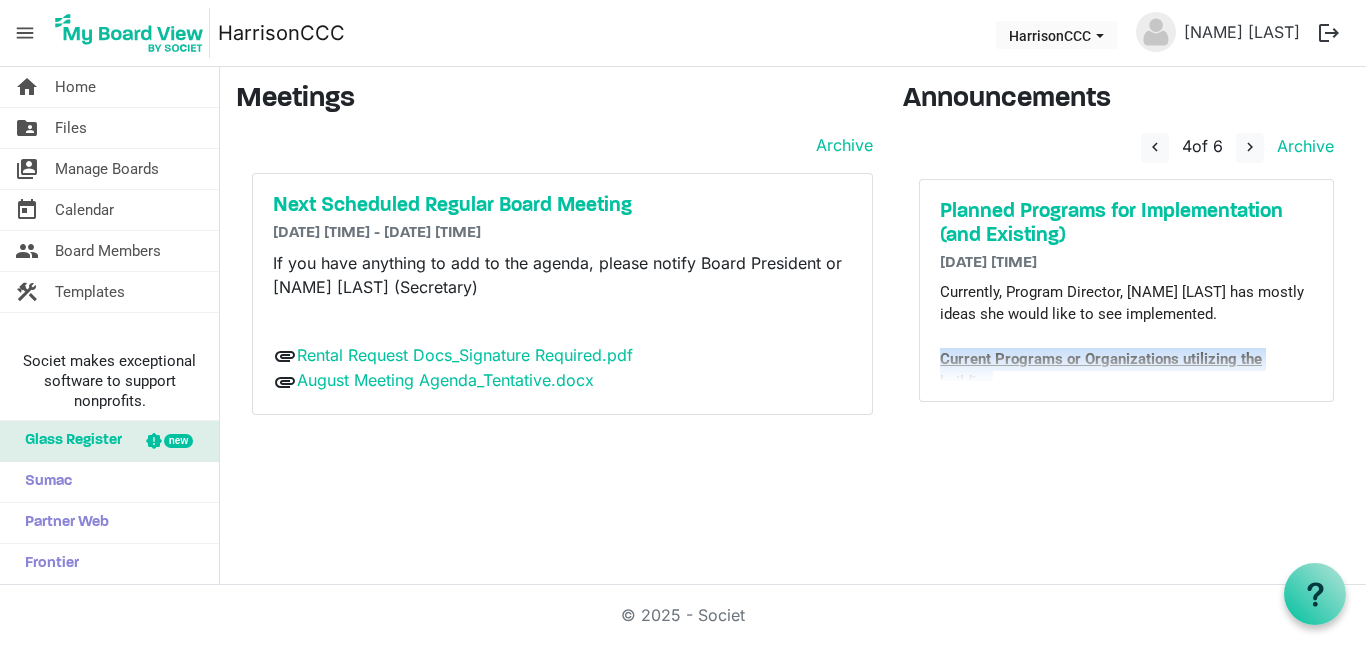 click on "Current Programs or Organizations utilizing the building" at bounding box center (1101, 370) 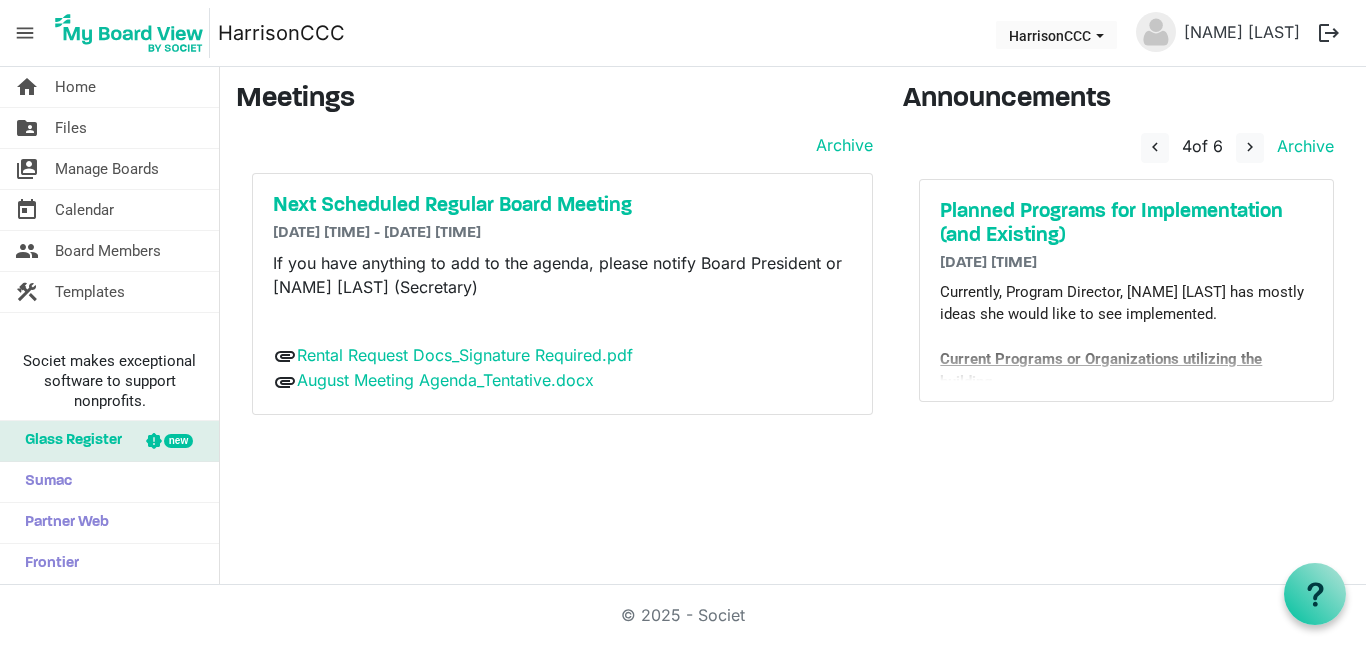 click on "Current Programs or Organizations utilizing the building" at bounding box center [1101, 370] 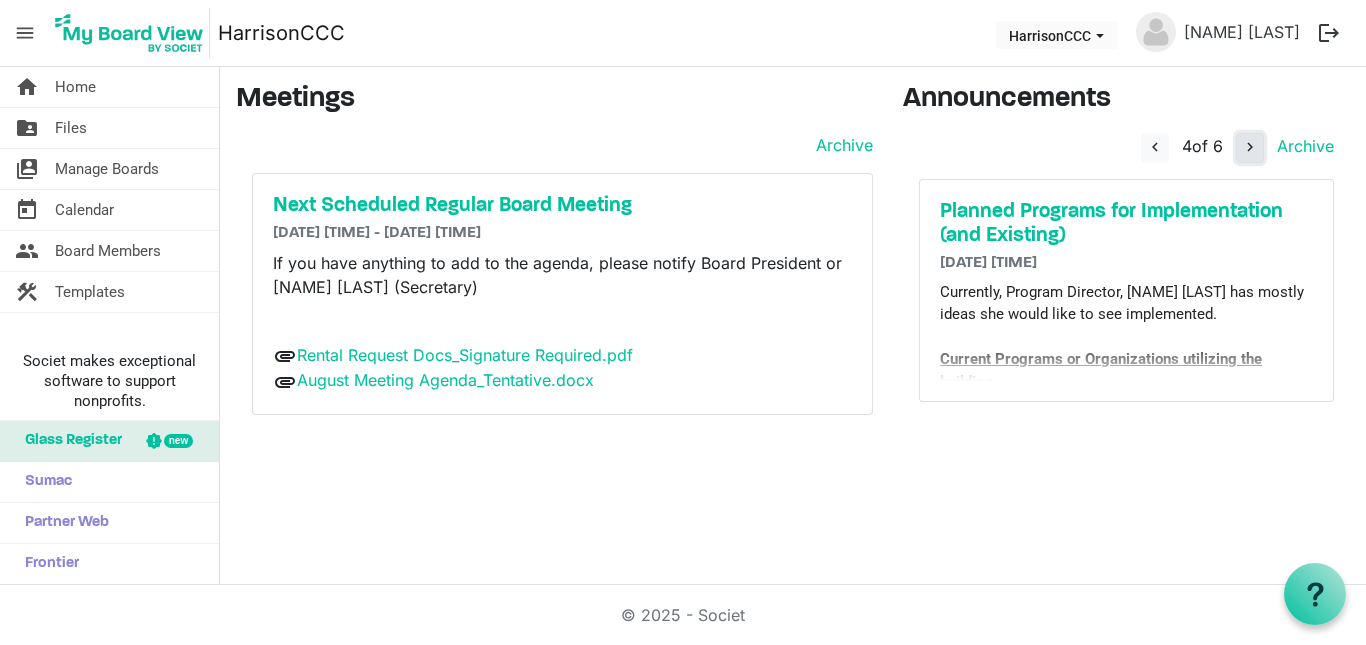 click on "navigate_next" at bounding box center (1250, 147) 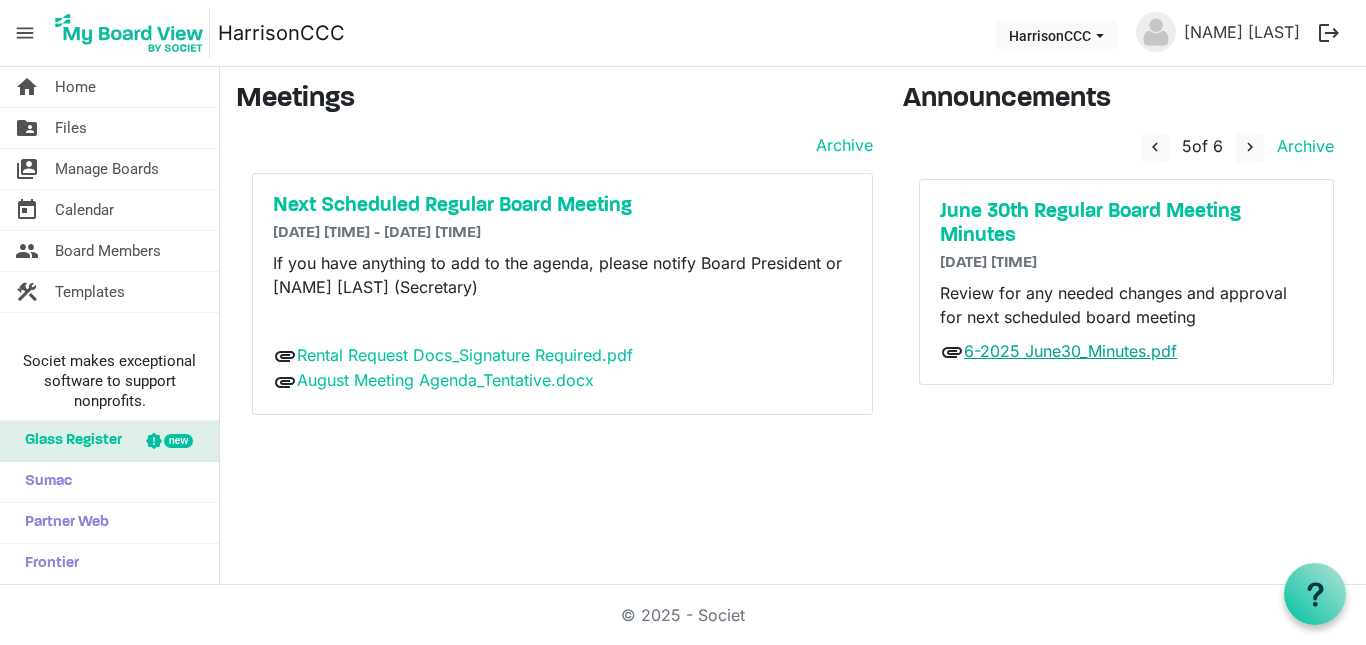 click on "6-2025 June30_Minutes.pdf" at bounding box center [1070, 351] 